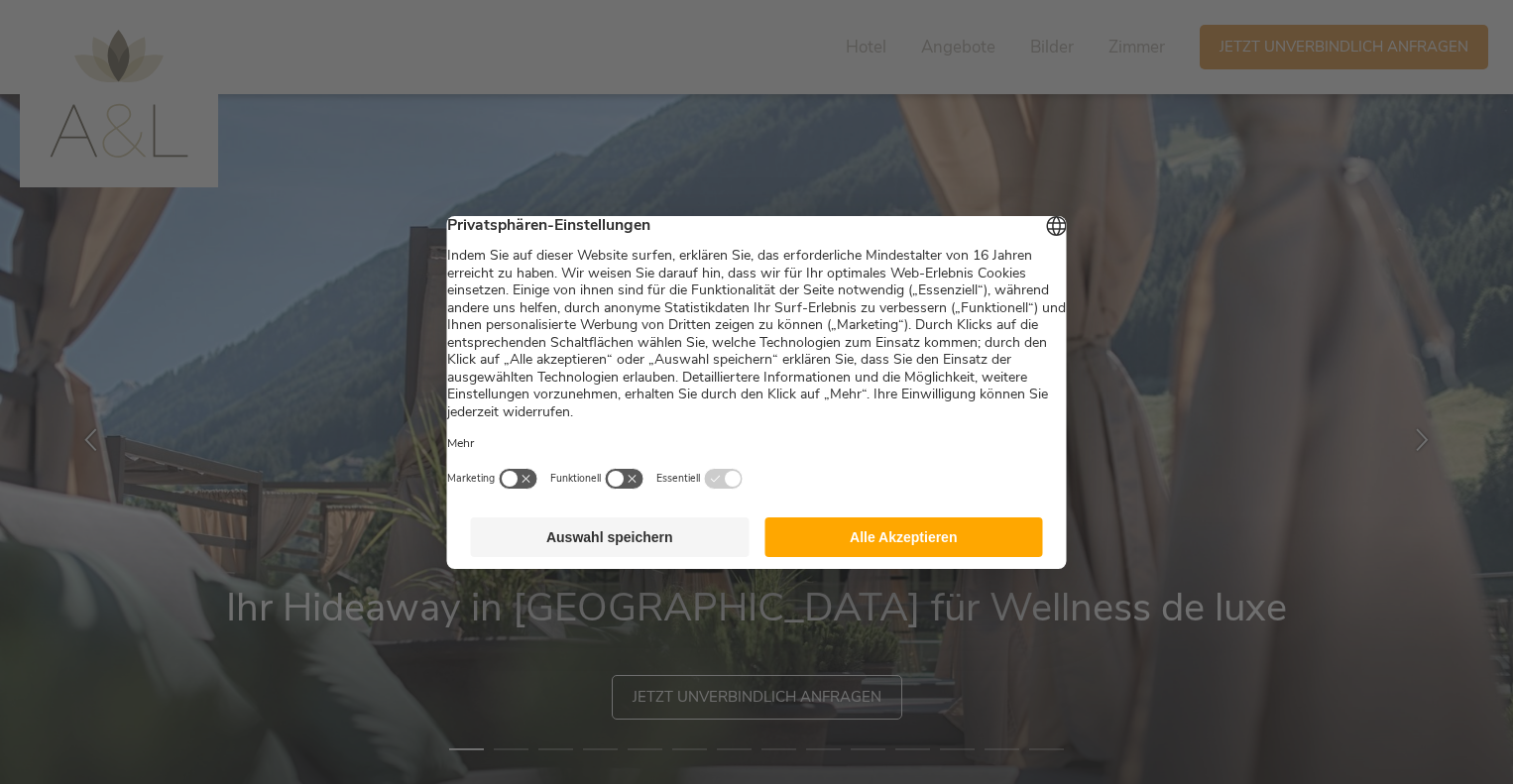 scroll, scrollTop: 0, scrollLeft: 0, axis: both 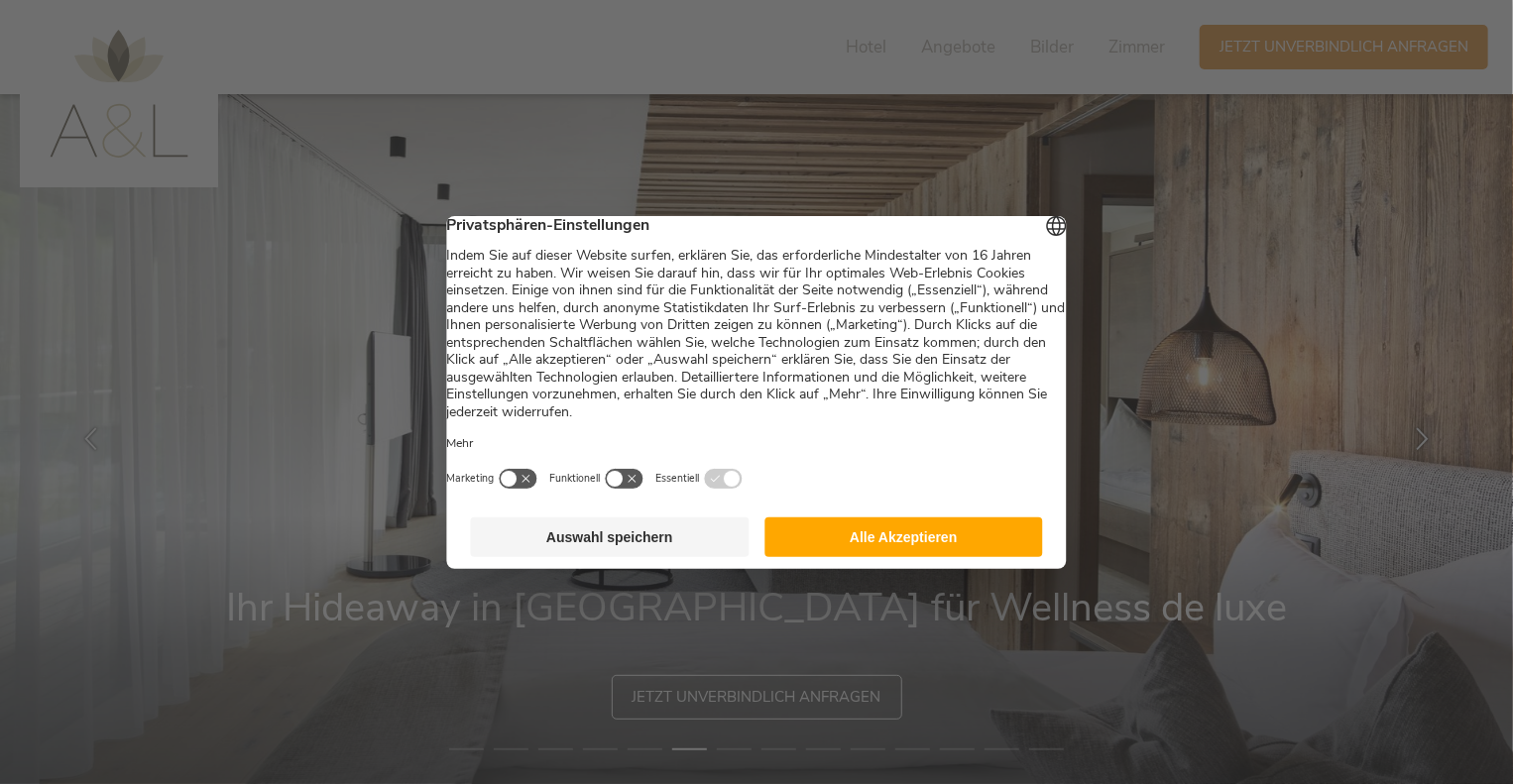 click on "Alle Akzeptieren" at bounding box center [903, 537] 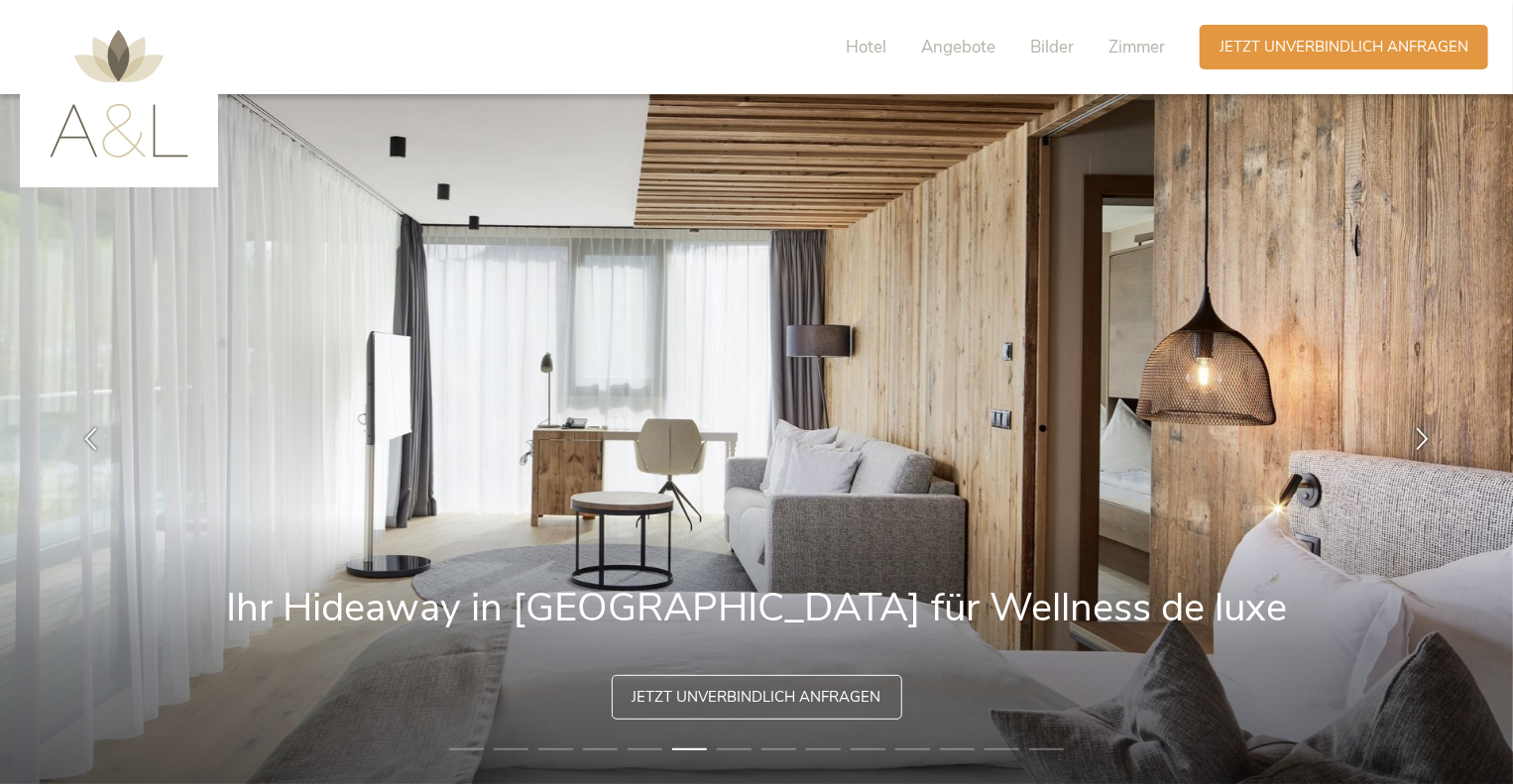 scroll, scrollTop: 0, scrollLeft: 0, axis: both 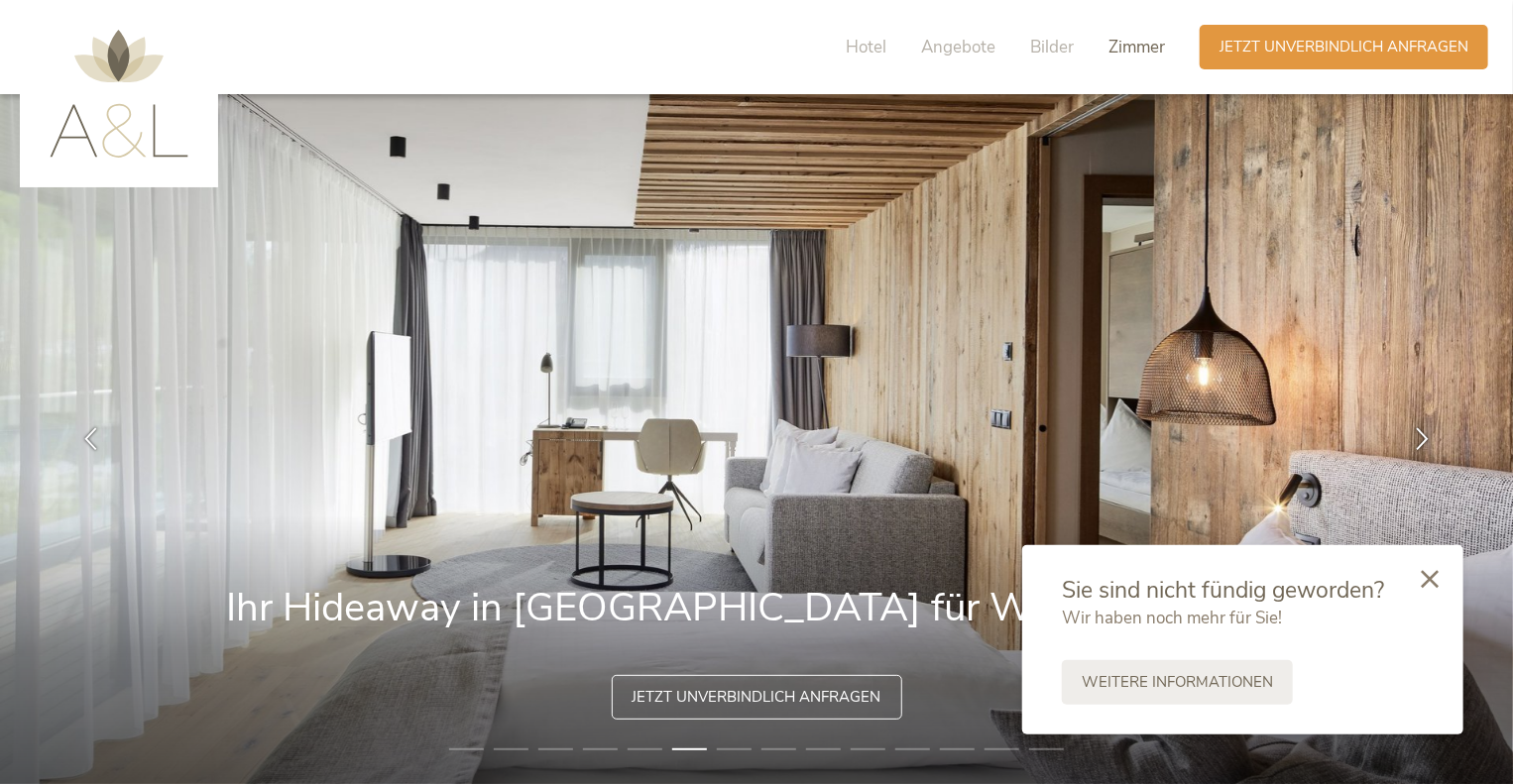 click on "Zimmer" at bounding box center [1136, 47] 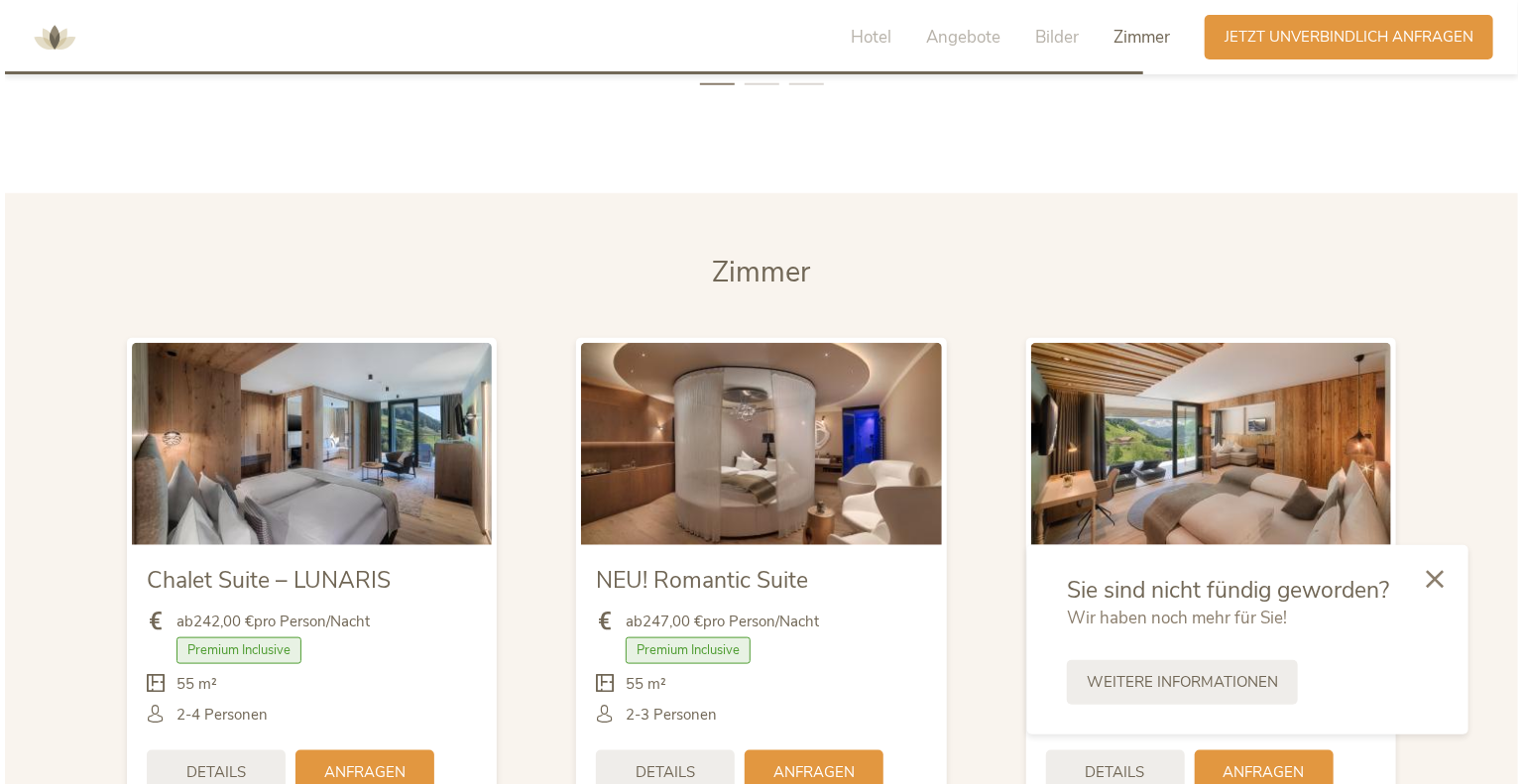 scroll, scrollTop: 4701, scrollLeft: 0, axis: vertical 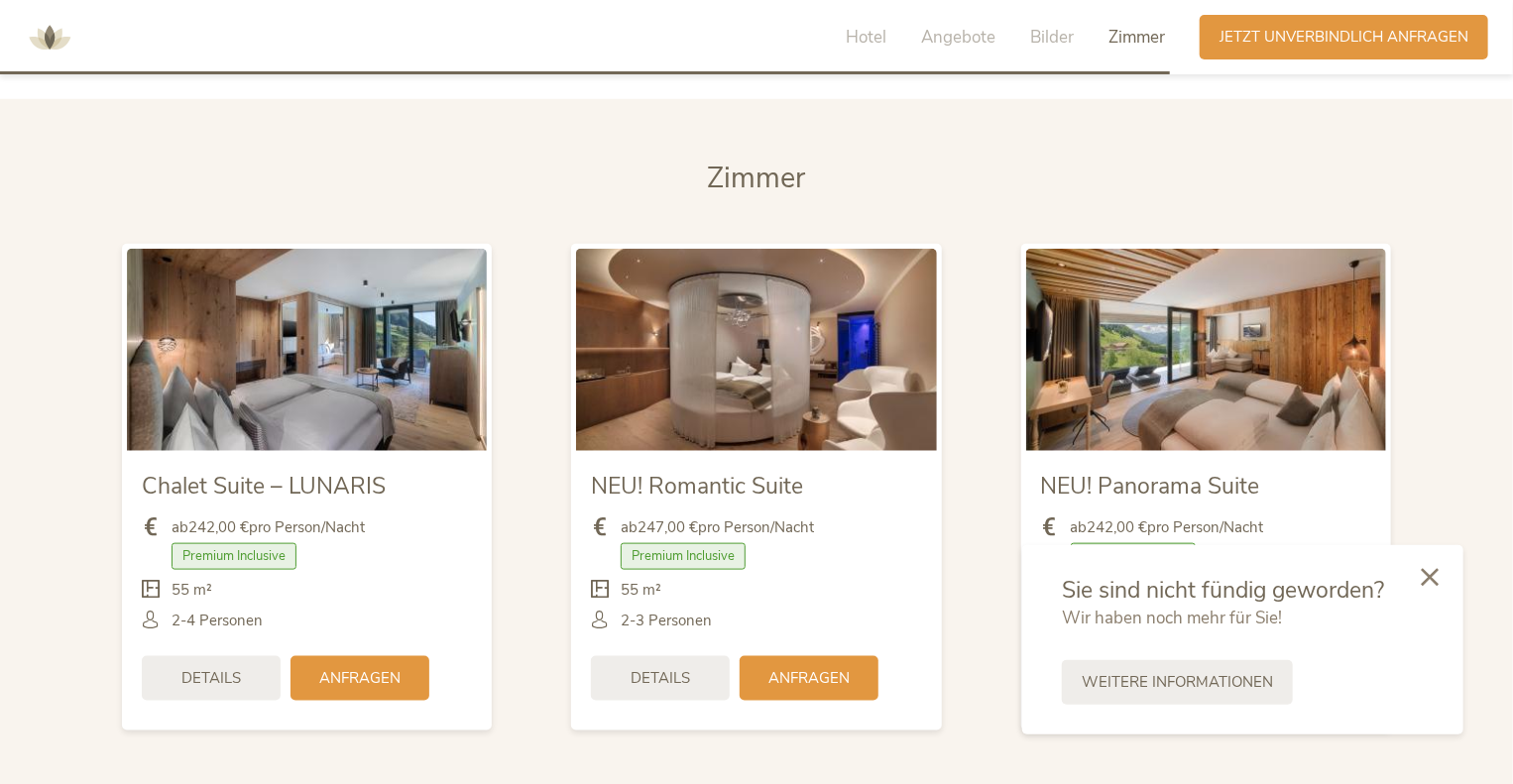 click at bounding box center (1430, 577) 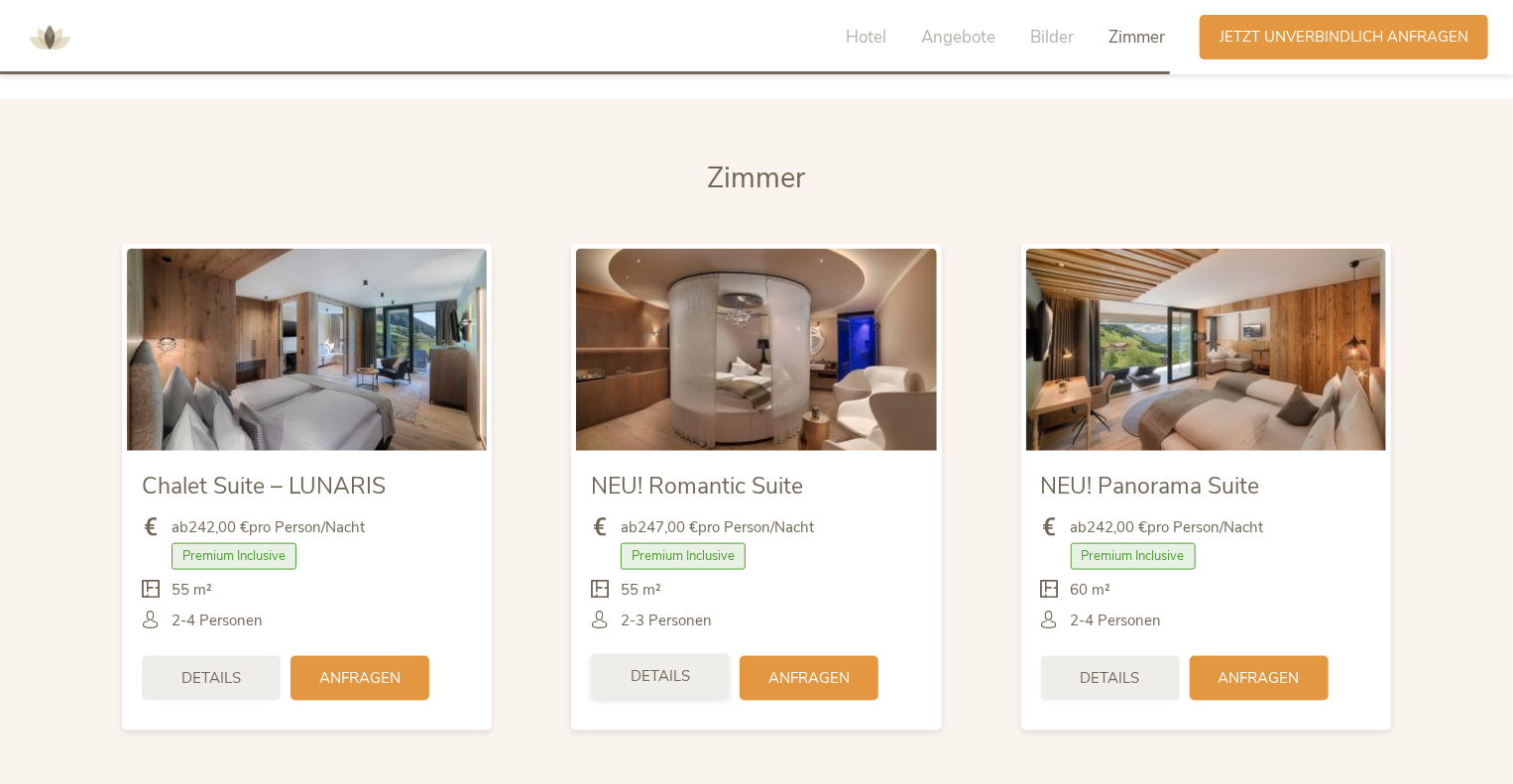 click on "Details" at bounding box center (660, 676) 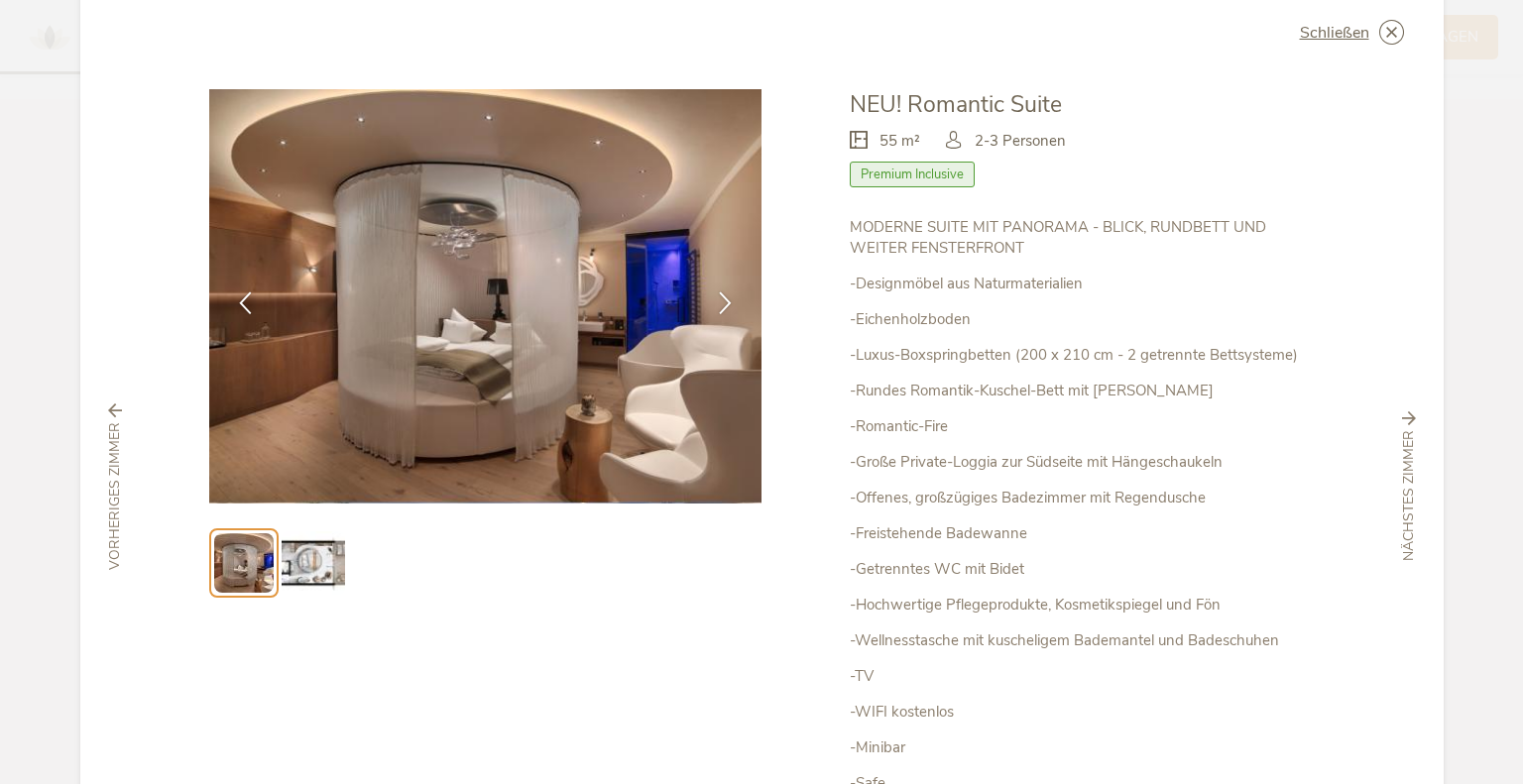 scroll, scrollTop: 52, scrollLeft: 0, axis: vertical 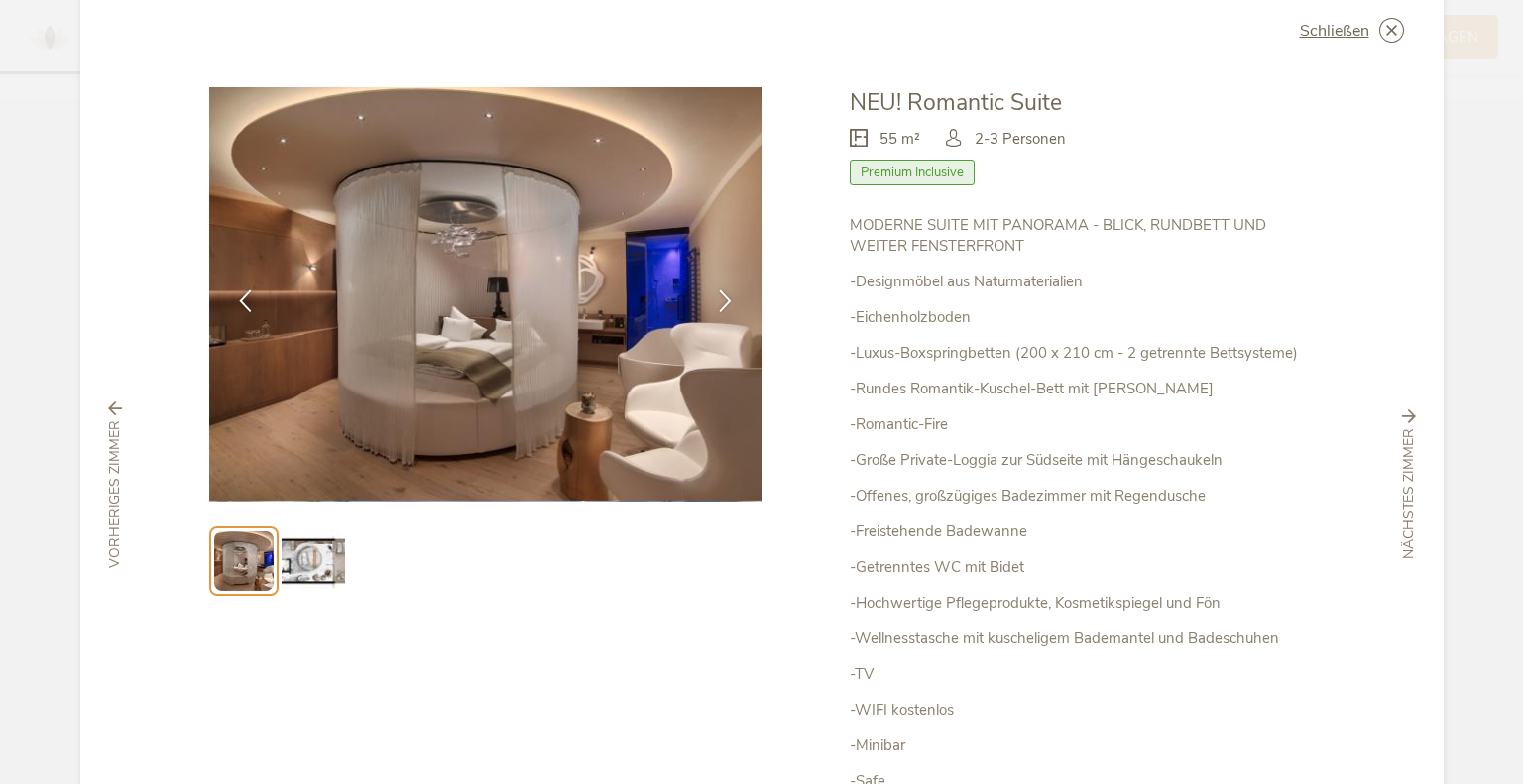 click at bounding box center [313, 561] 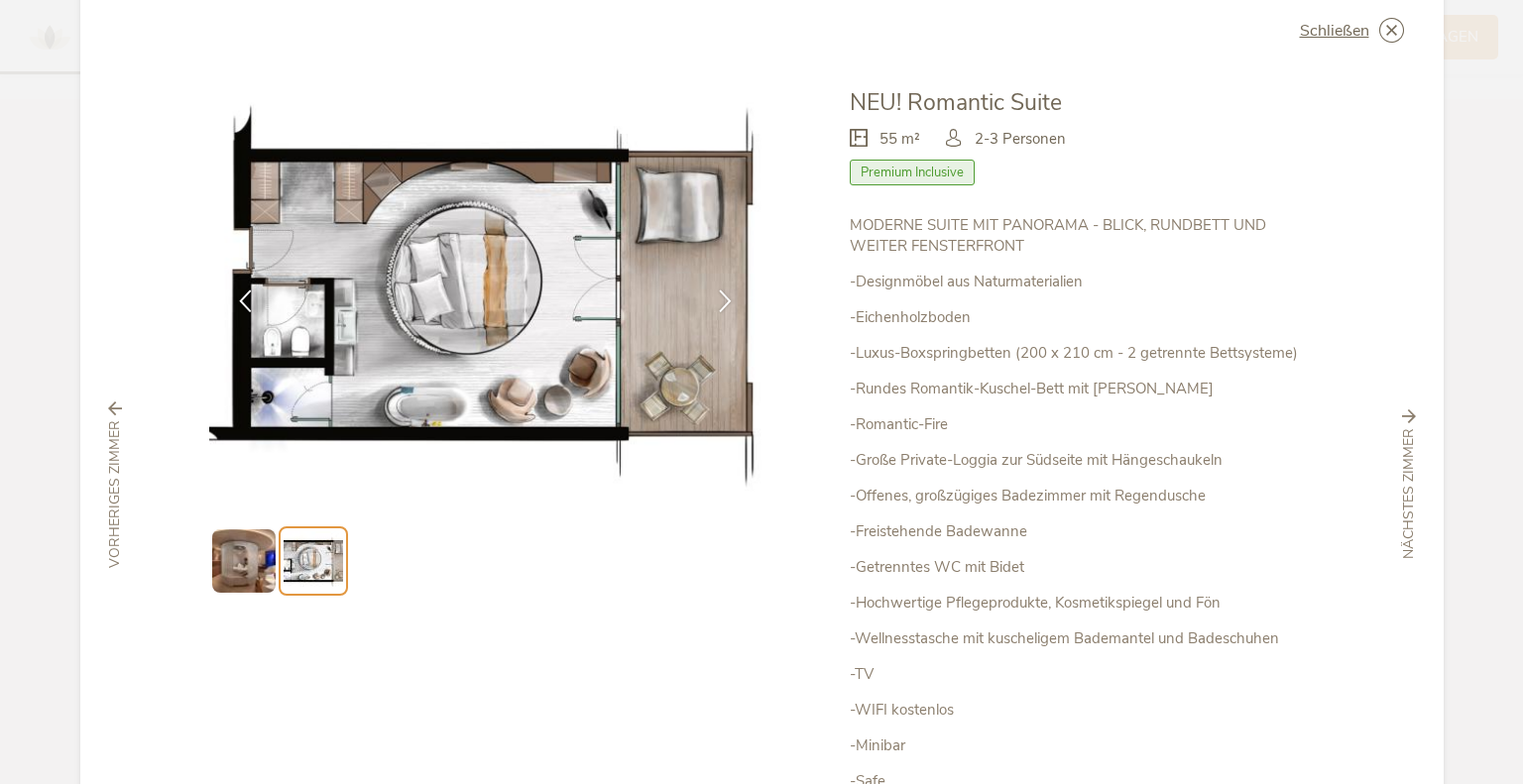 click at bounding box center (244, 561) 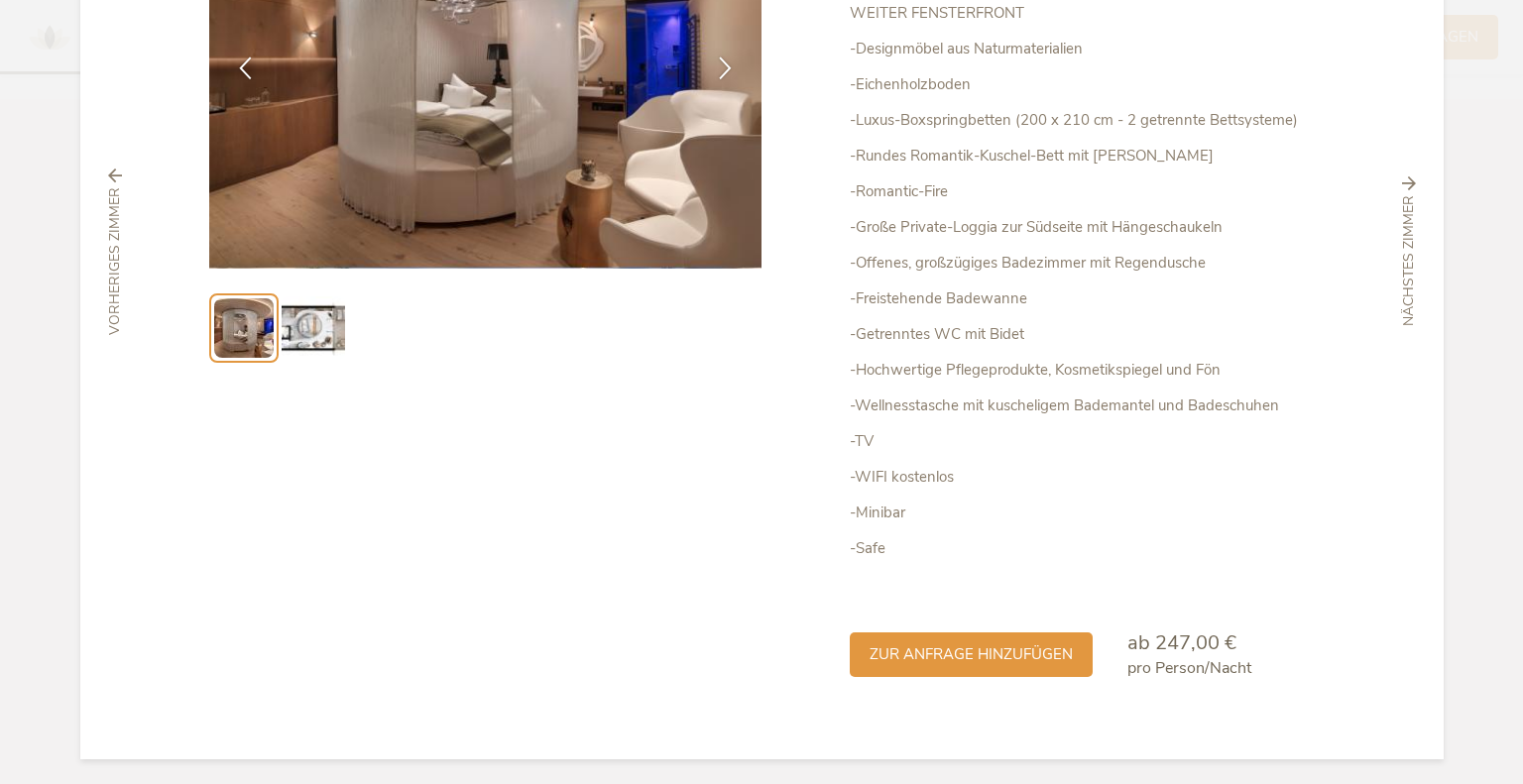 scroll, scrollTop: 288, scrollLeft: 0, axis: vertical 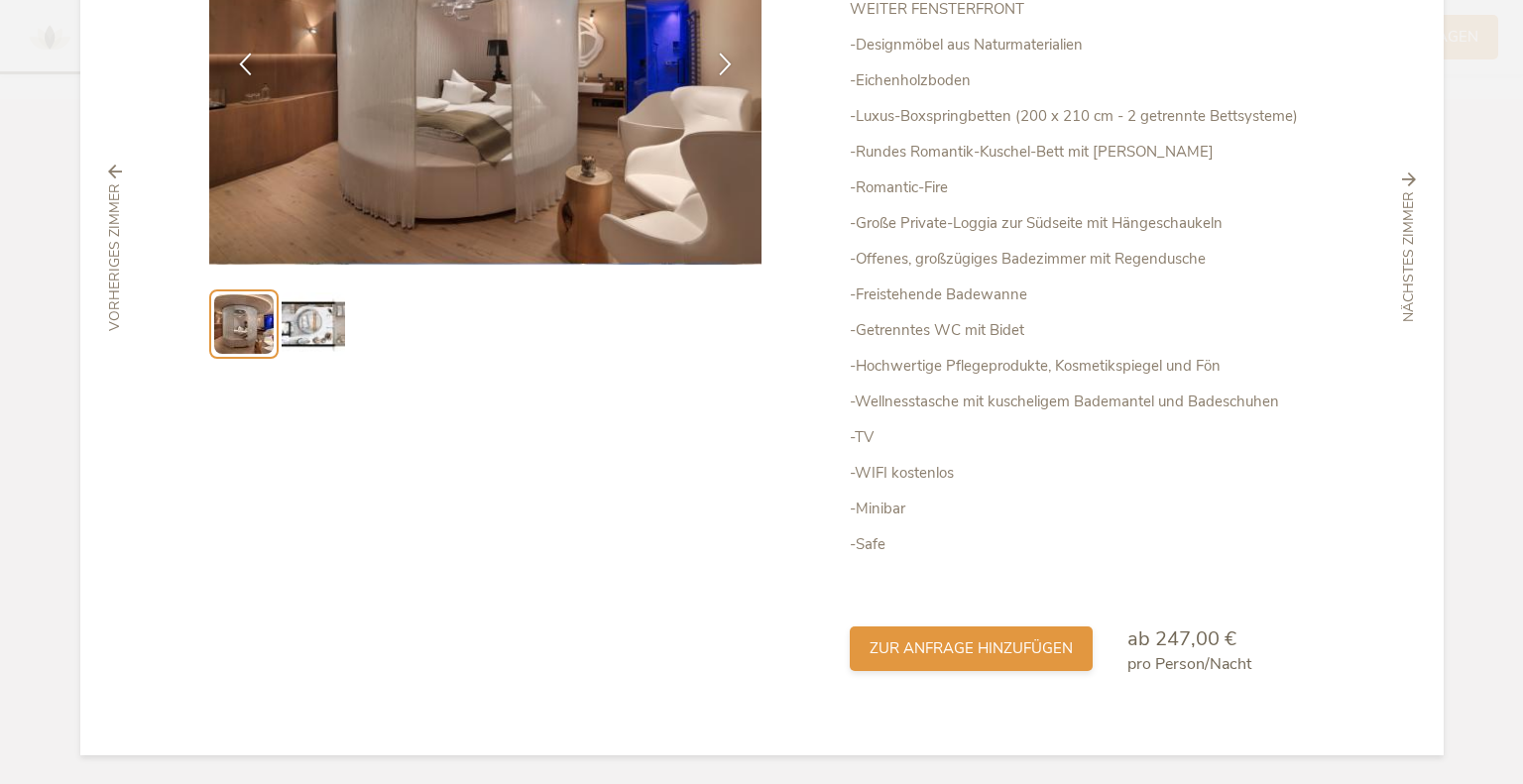 click on "zur Anfrage hinzufügen" at bounding box center [971, 648] 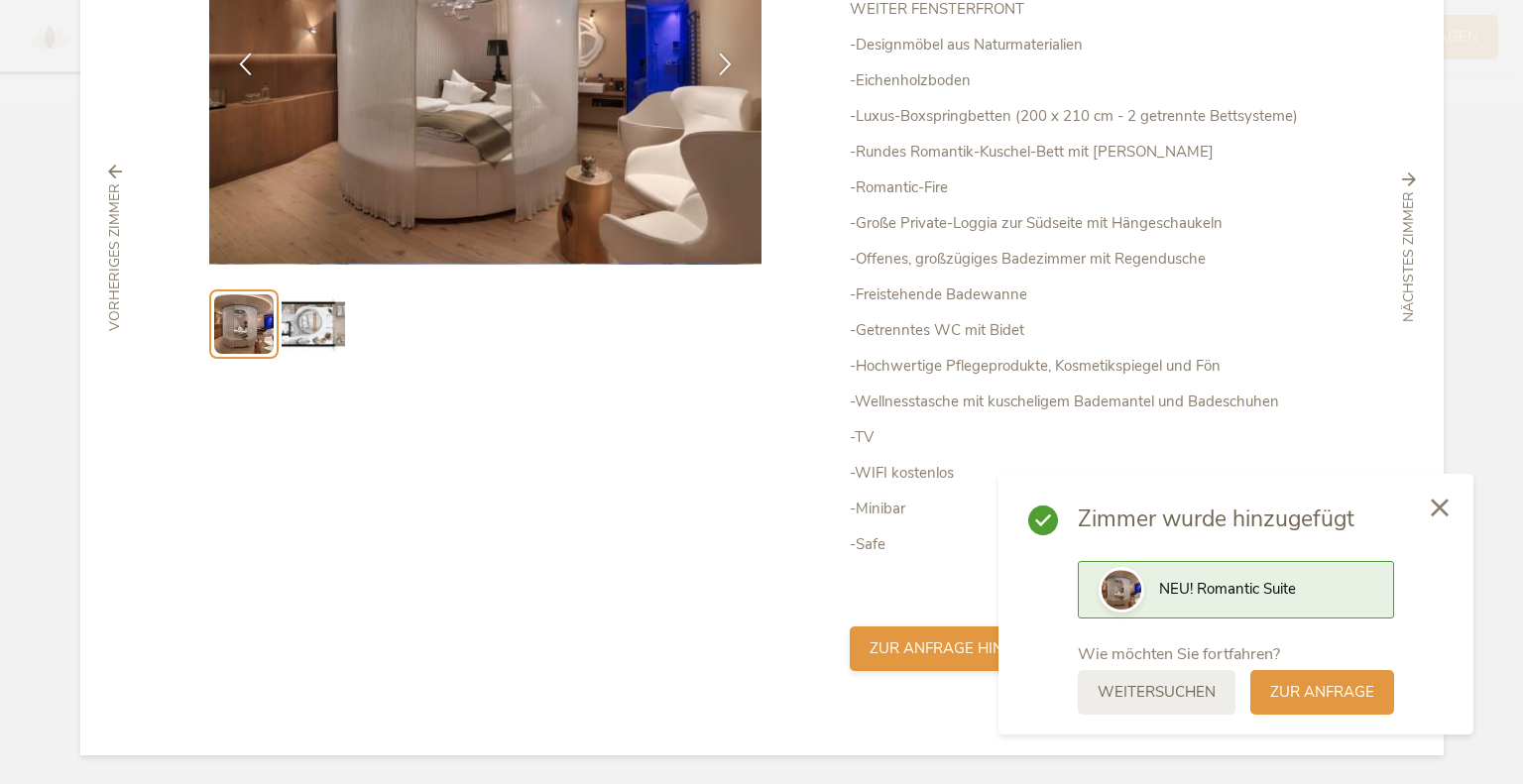 click on "zur Anfrage" at bounding box center [1322, 692] 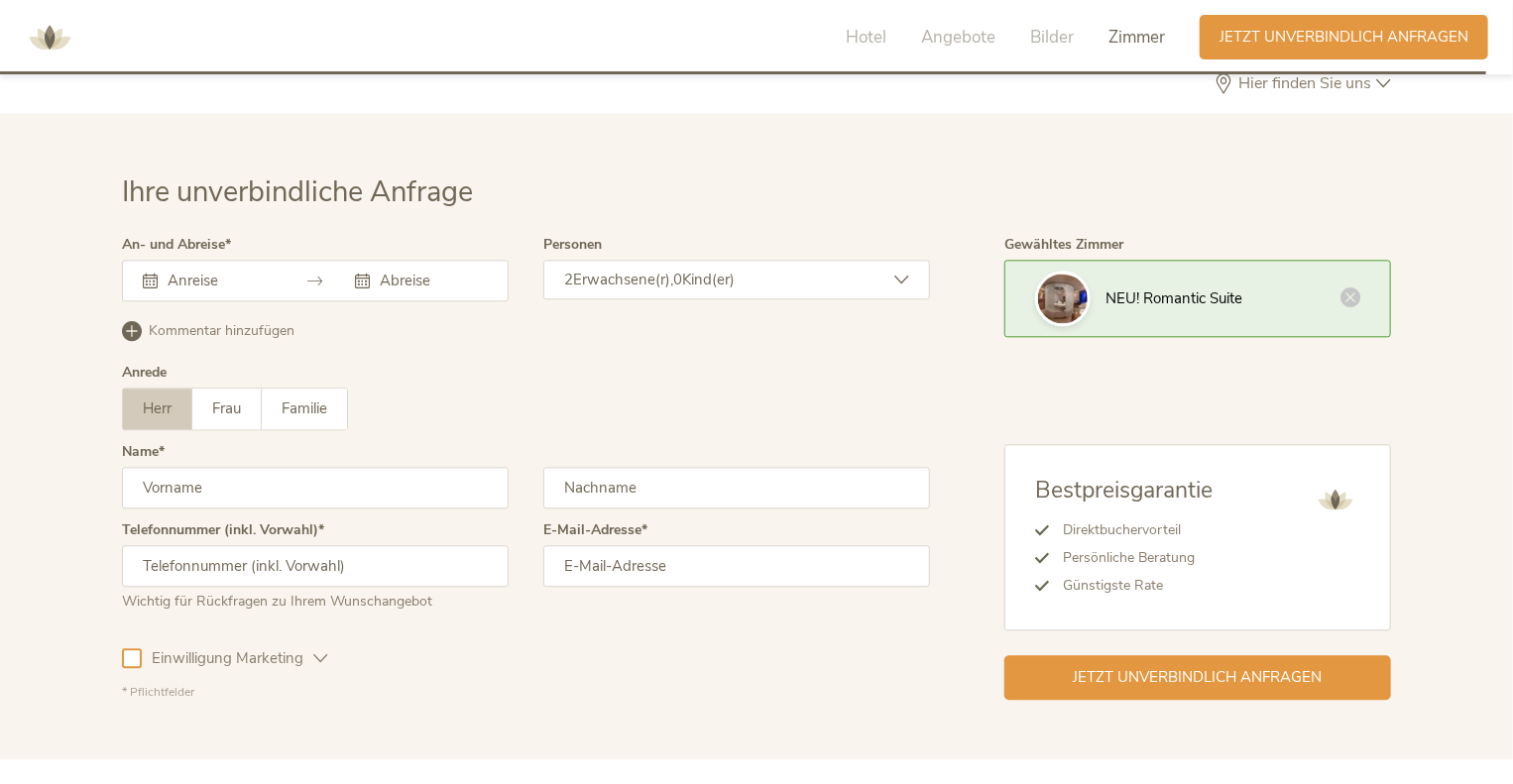 scroll, scrollTop: 5977, scrollLeft: 0, axis: vertical 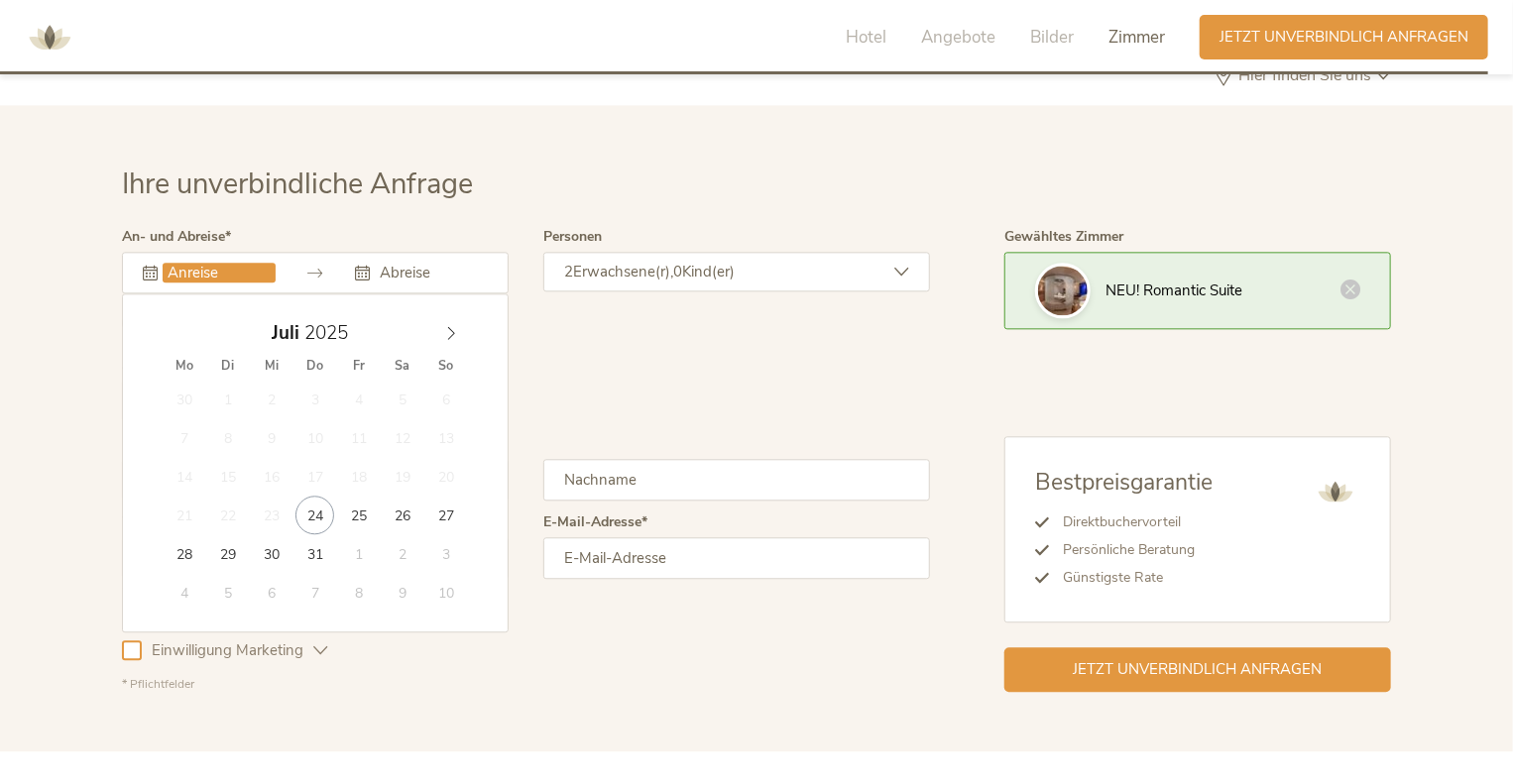 click at bounding box center (219, 273) 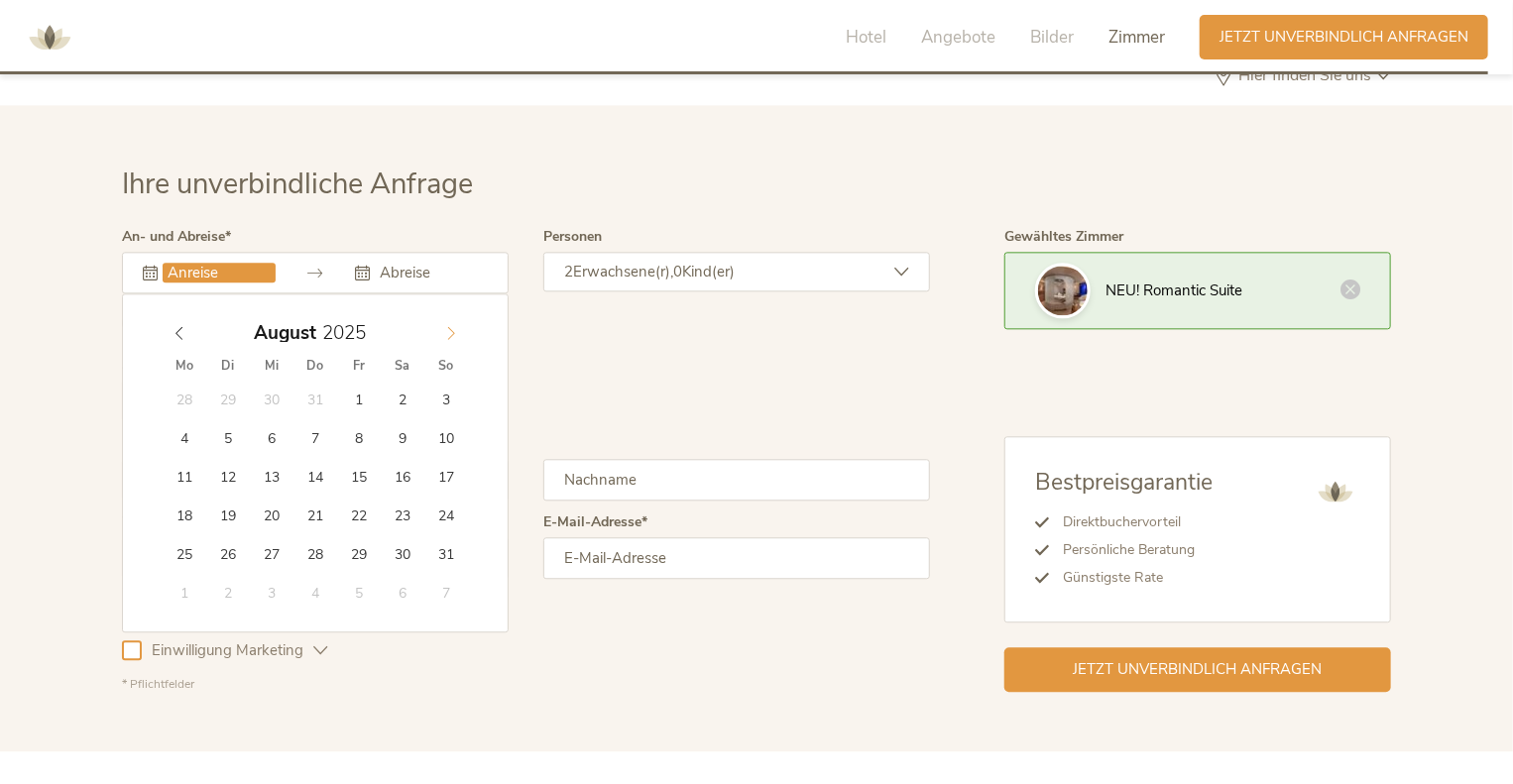 click 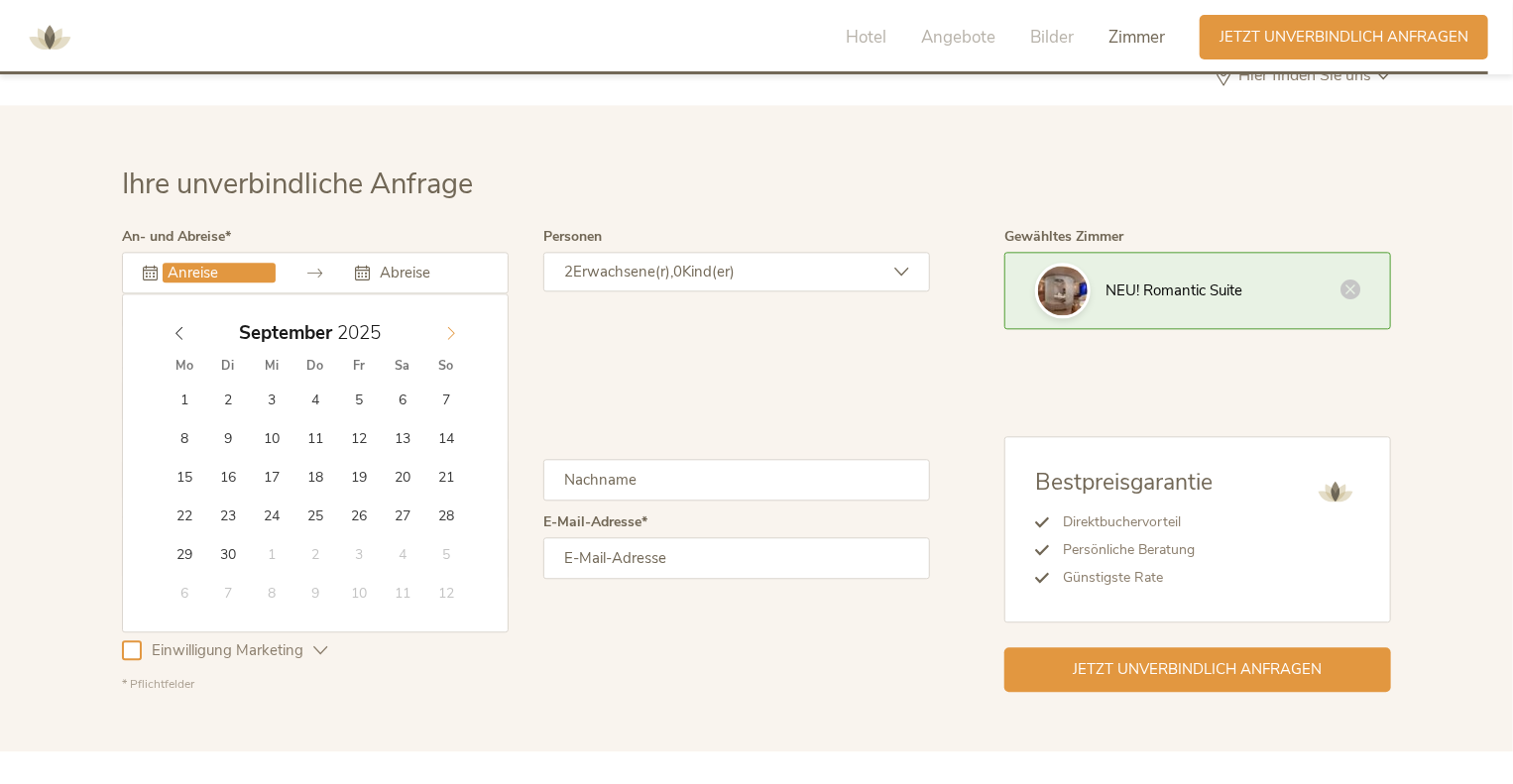 click 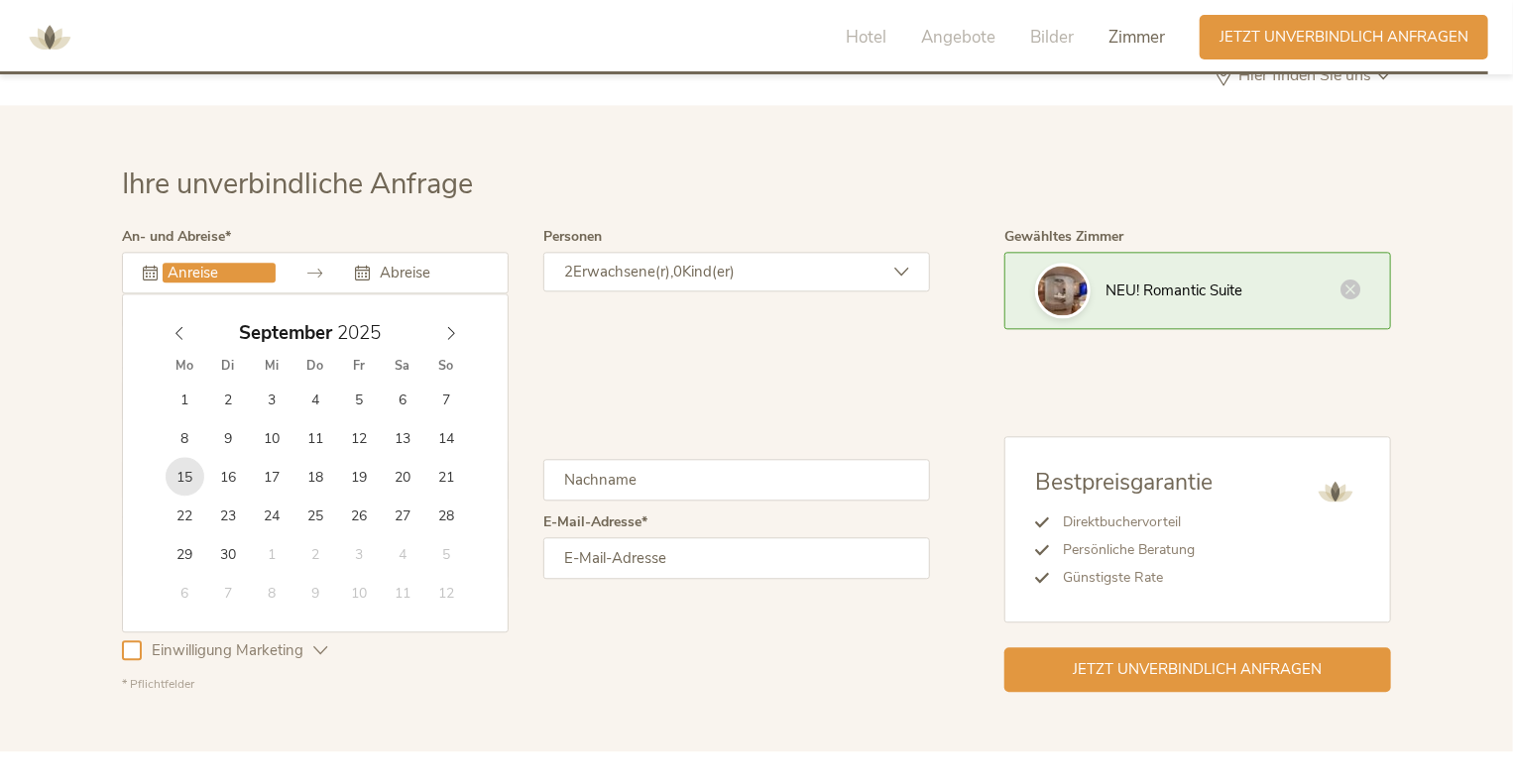 type on "[DATE]" 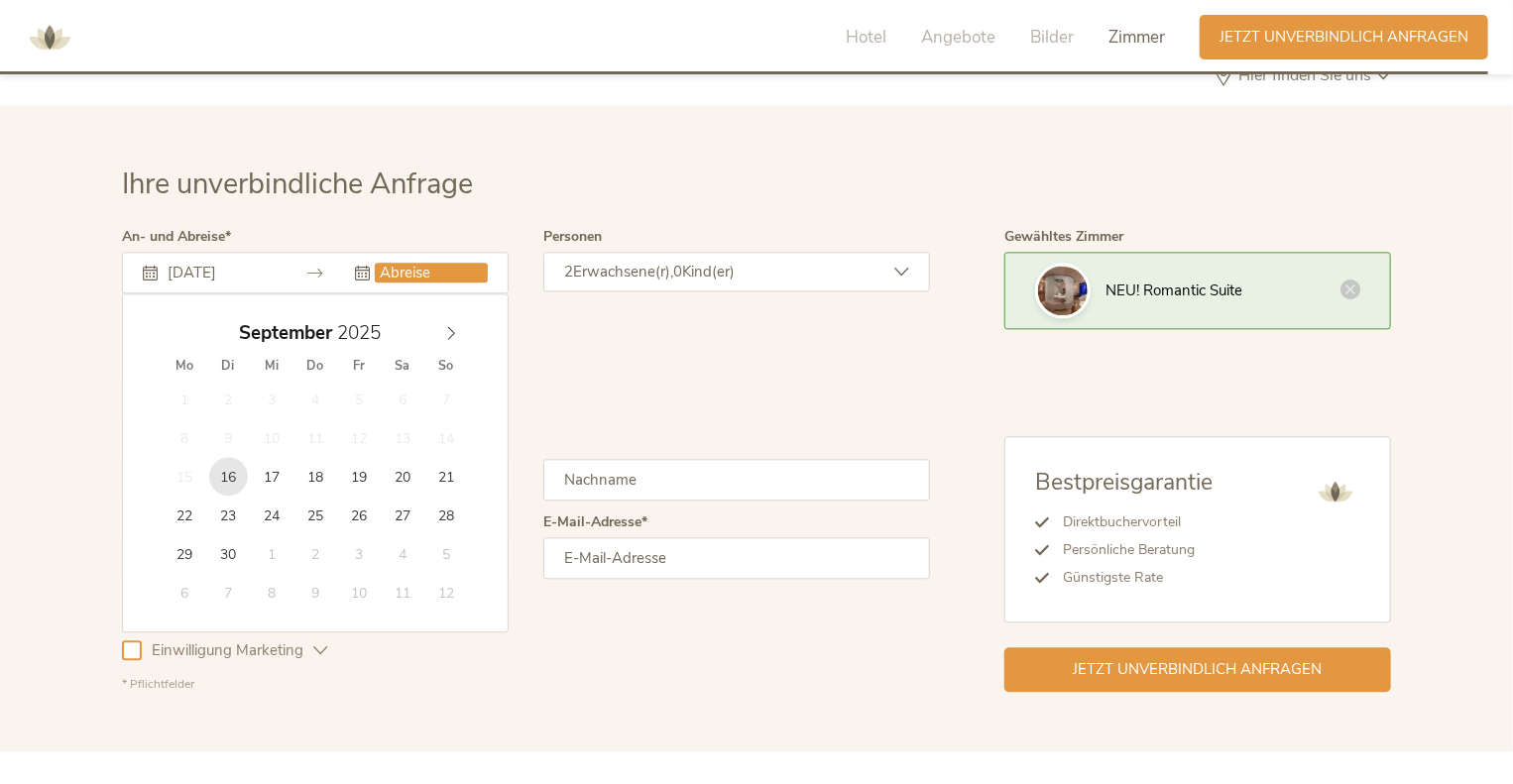 type on "[DATE]" 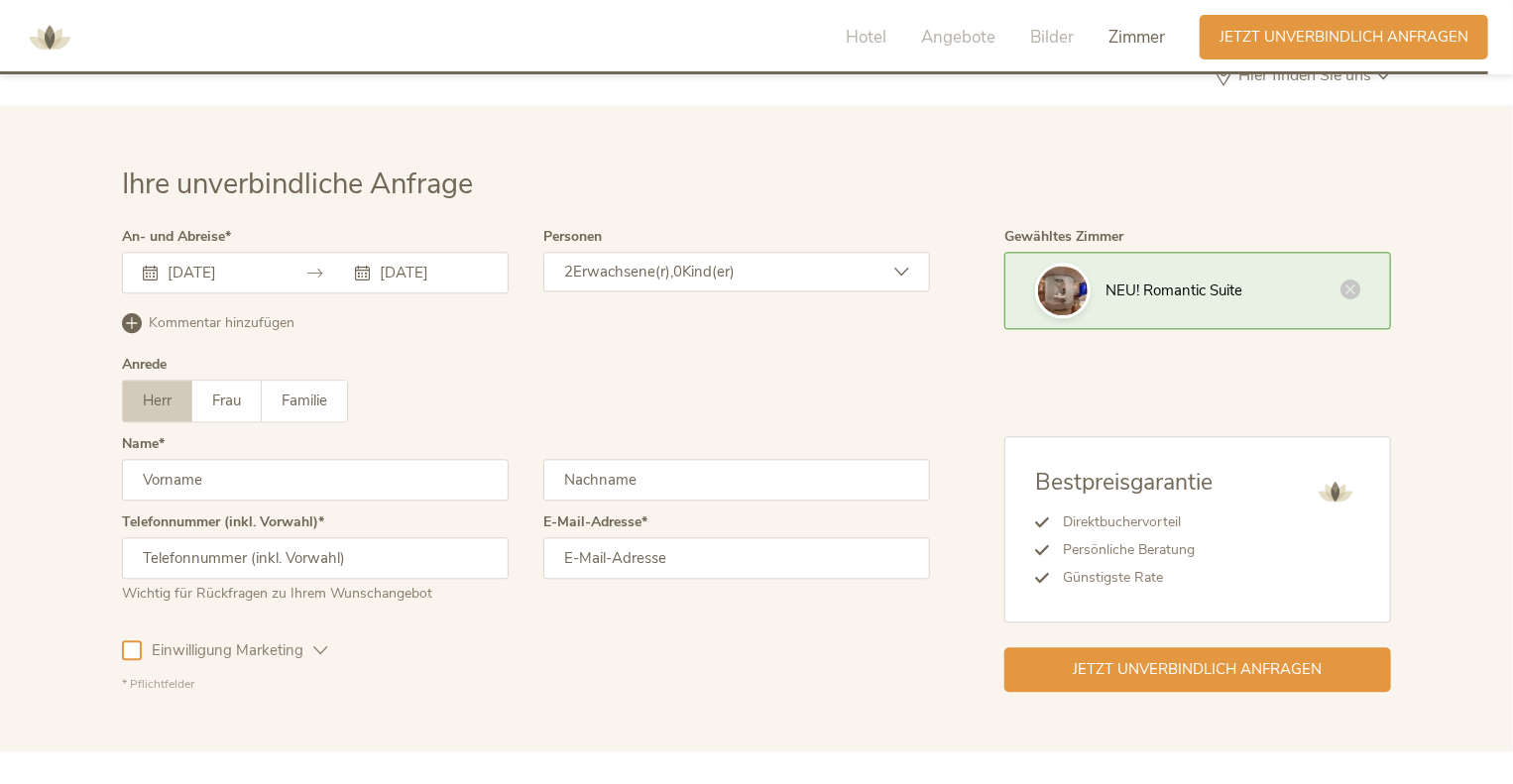 click at bounding box center (315, 480) 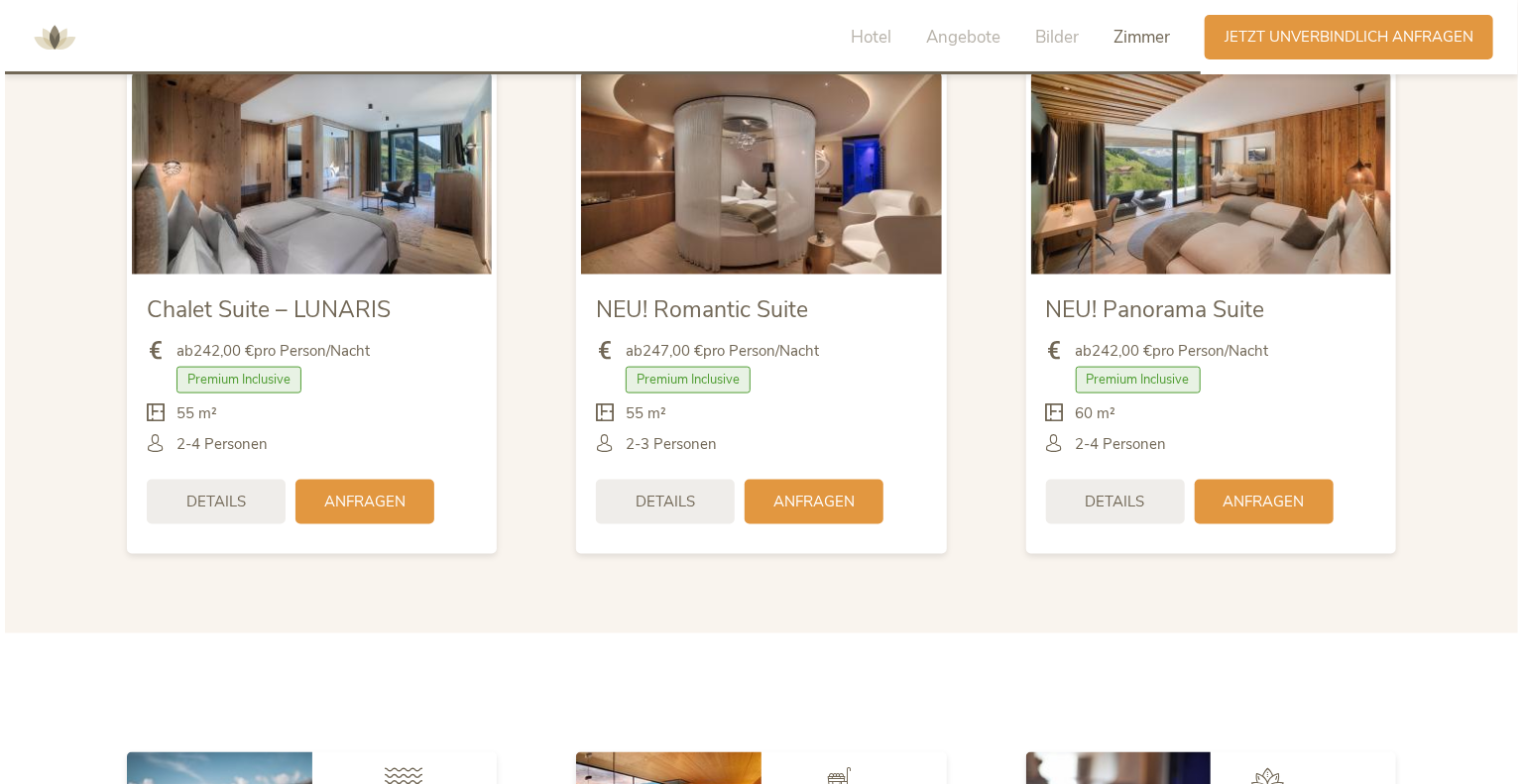 scroll, scrollTop: 4754, scrollLeft: 0, axis: vertical 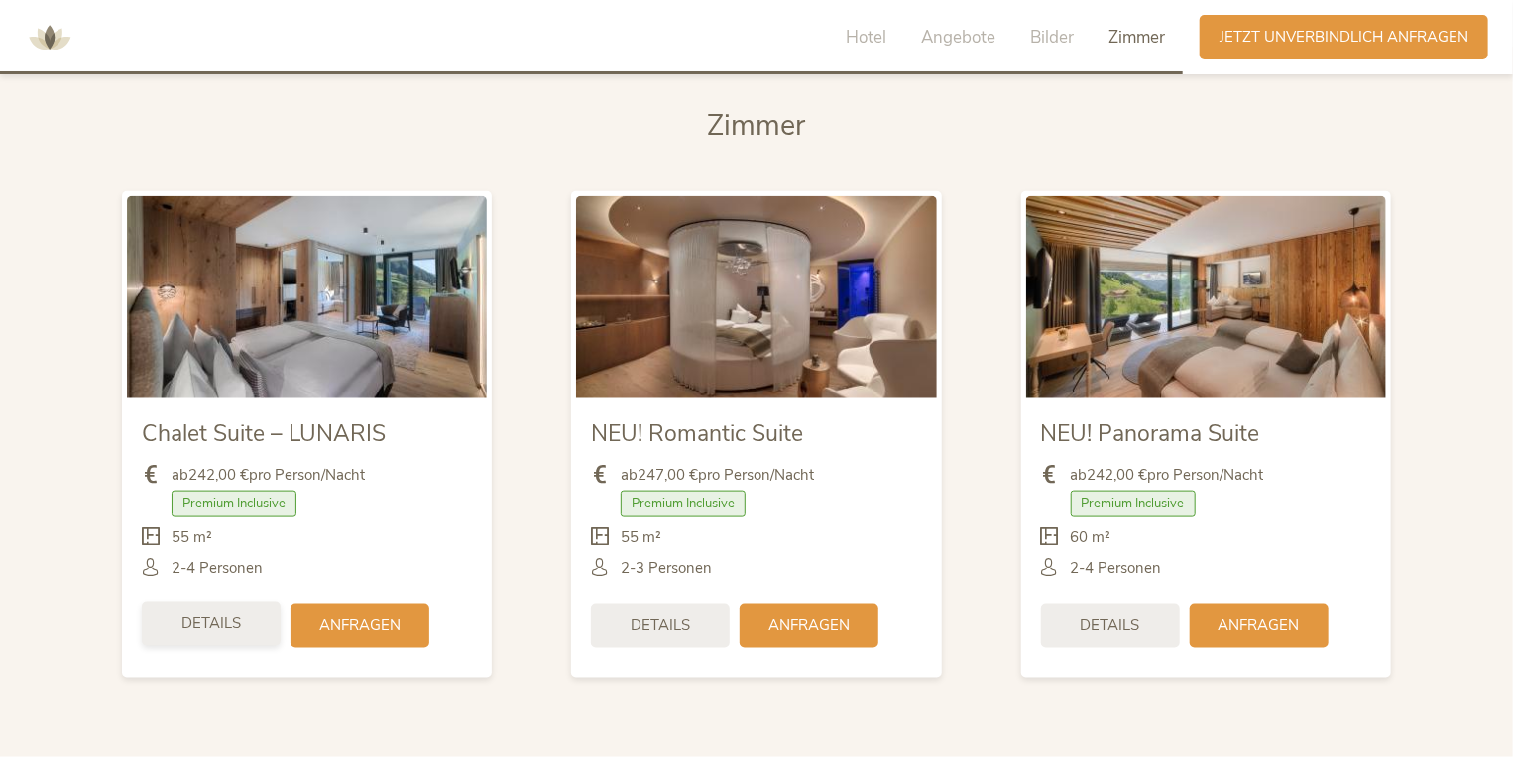 click on "Details" at bounding box center [211, 623] 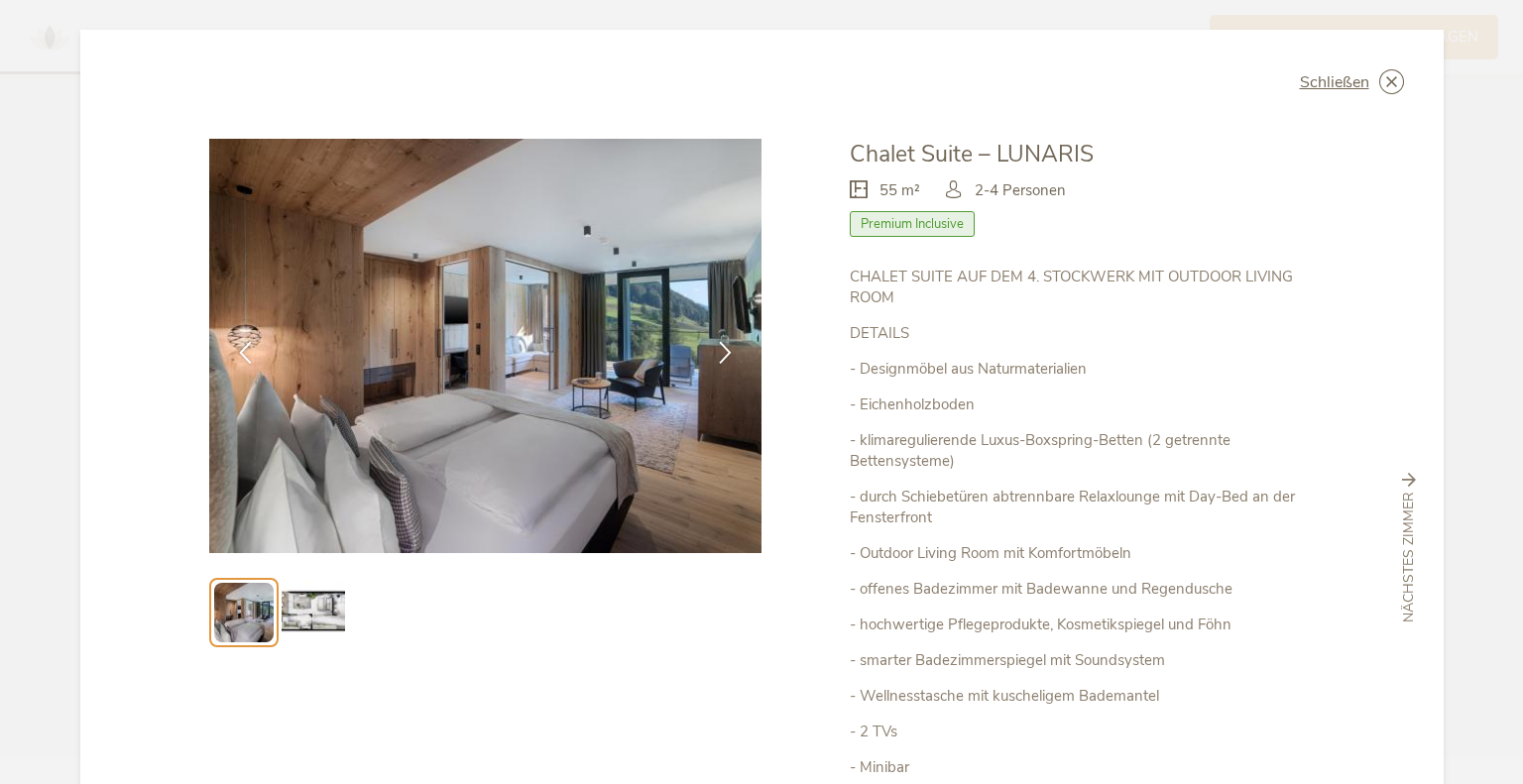 click at bounding box center [725, 352] 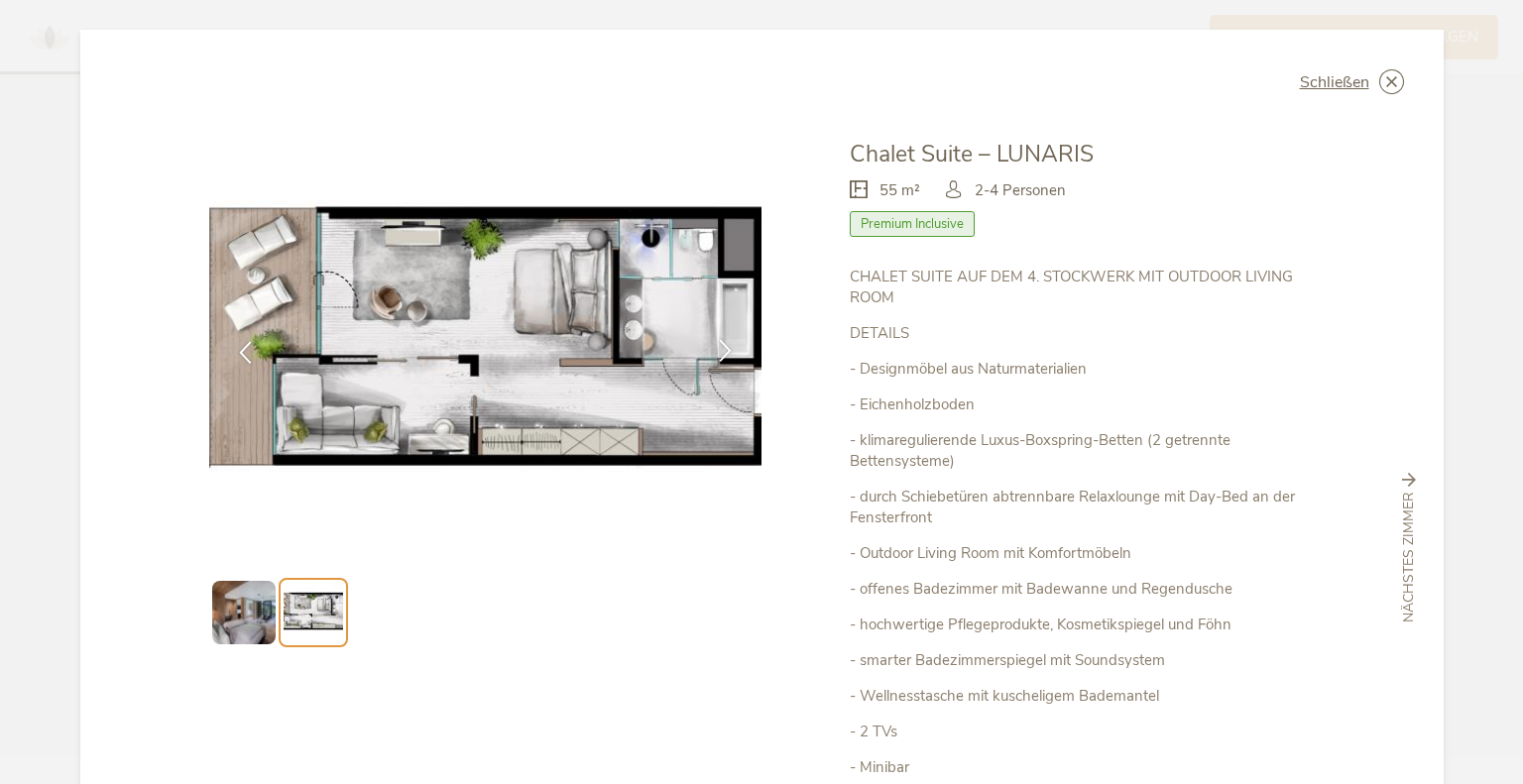 click at bounding box center [245, 352] 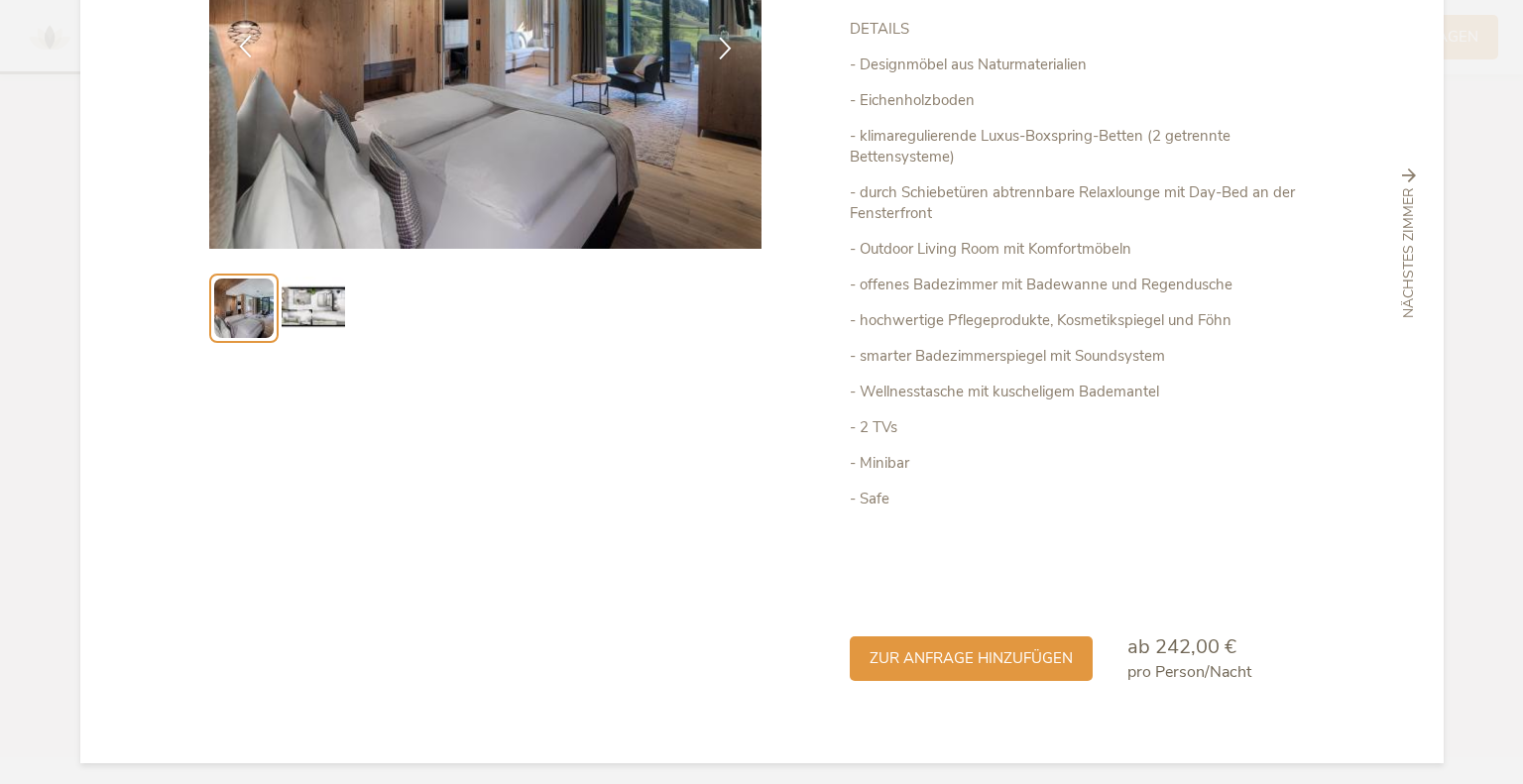 scroll, scrollTop: 305, scrollLeft: 0, axis: vertical 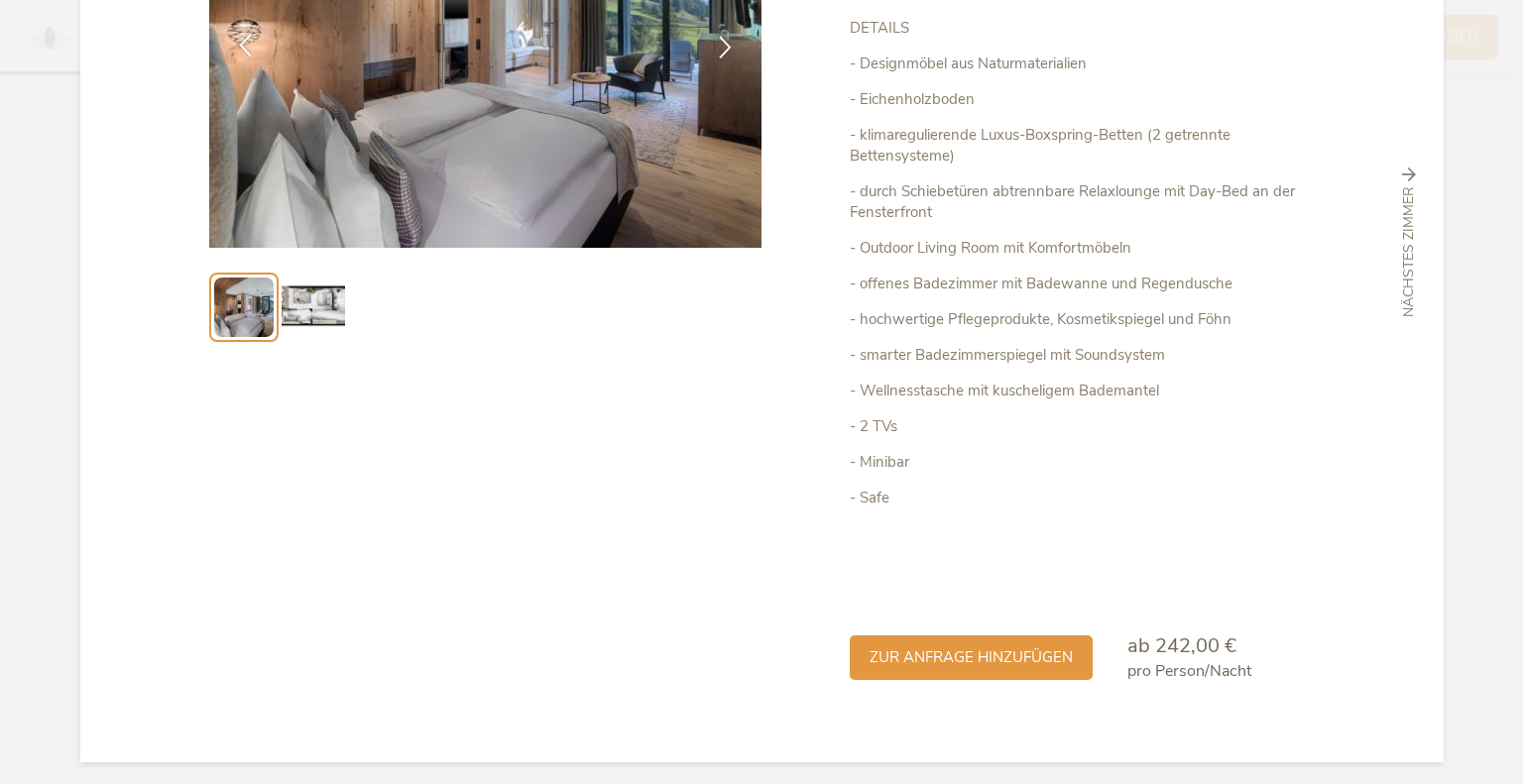 click on "zur Anfrage hinzufügen" at bounding box center (971, 657) 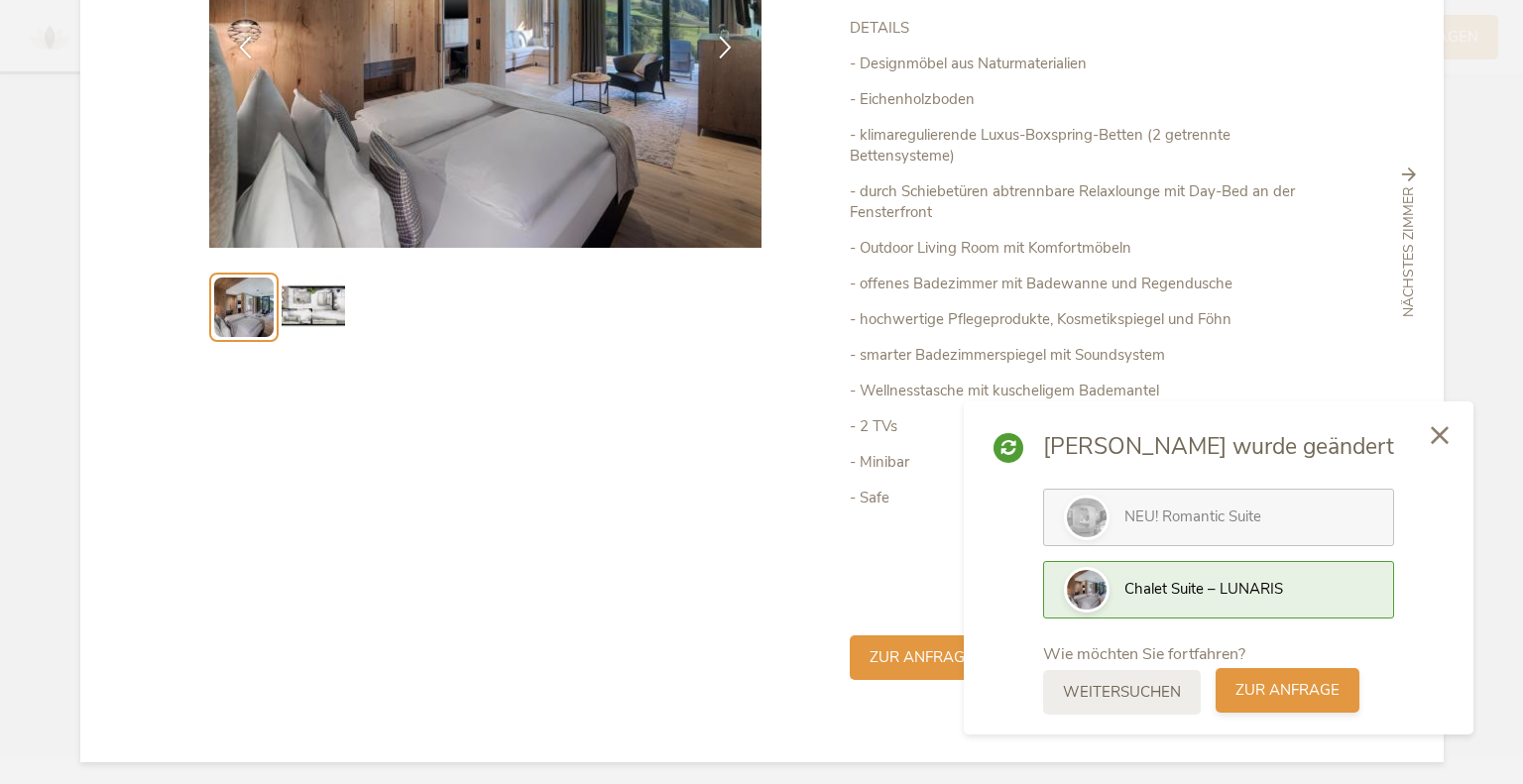 click on "zur Anfrage" at bounding box center (1287, 690) 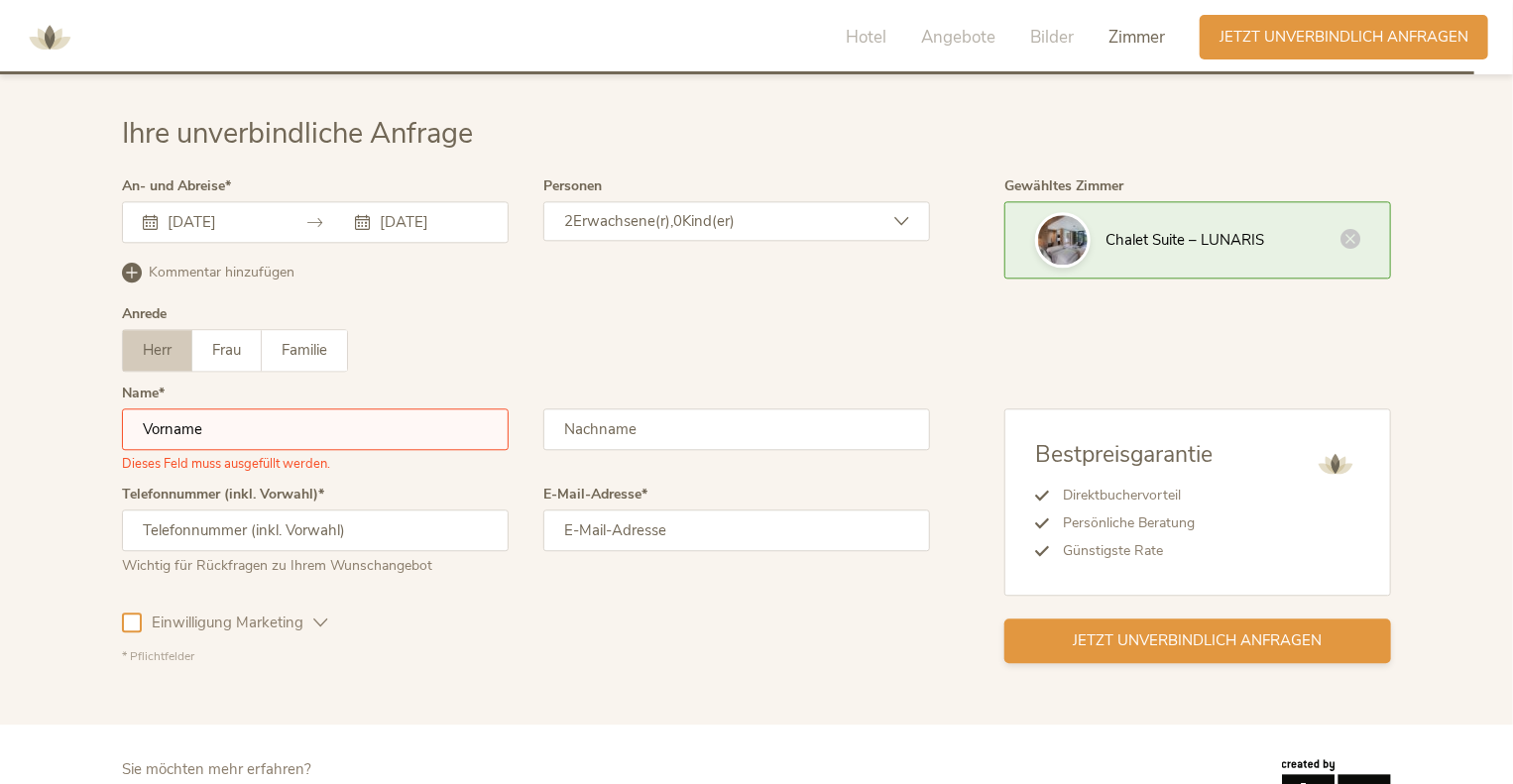 scroll, scrollTop: 6038, scrollLeft: 0, axis: vertical 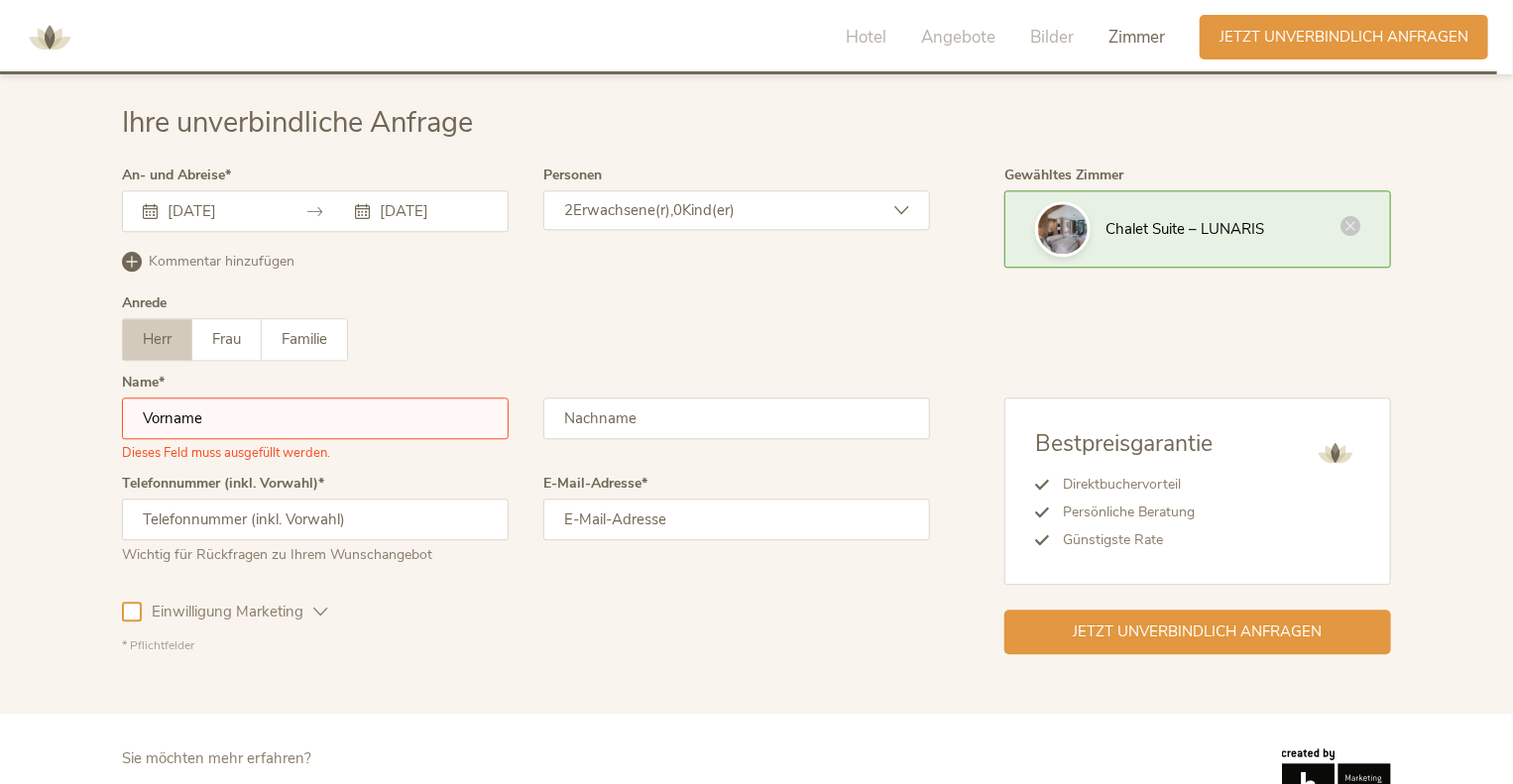 click at bounding box center (1350, 226) 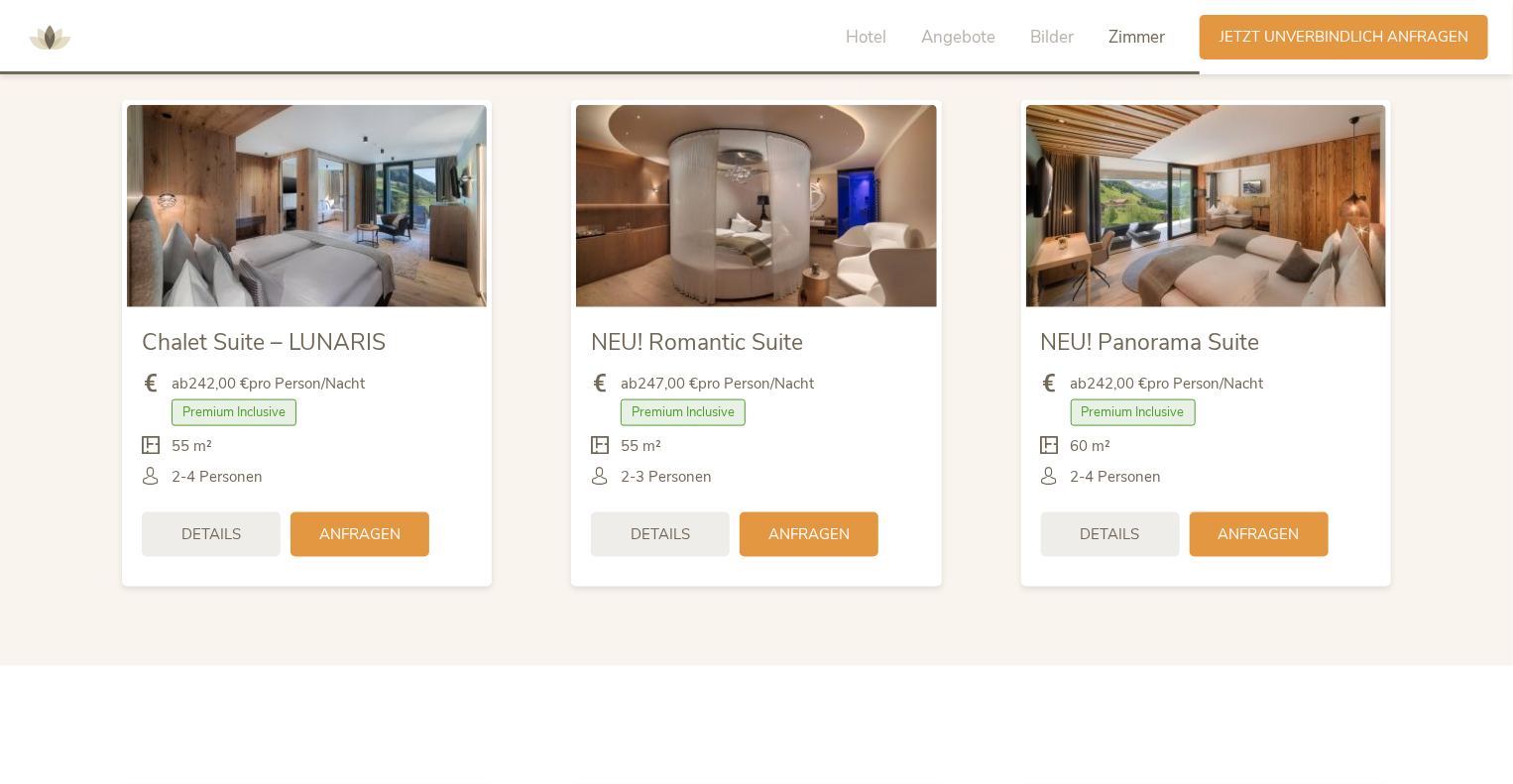 scroll, scrollTop: 4838, scrollLeft: 0, axis: vertical 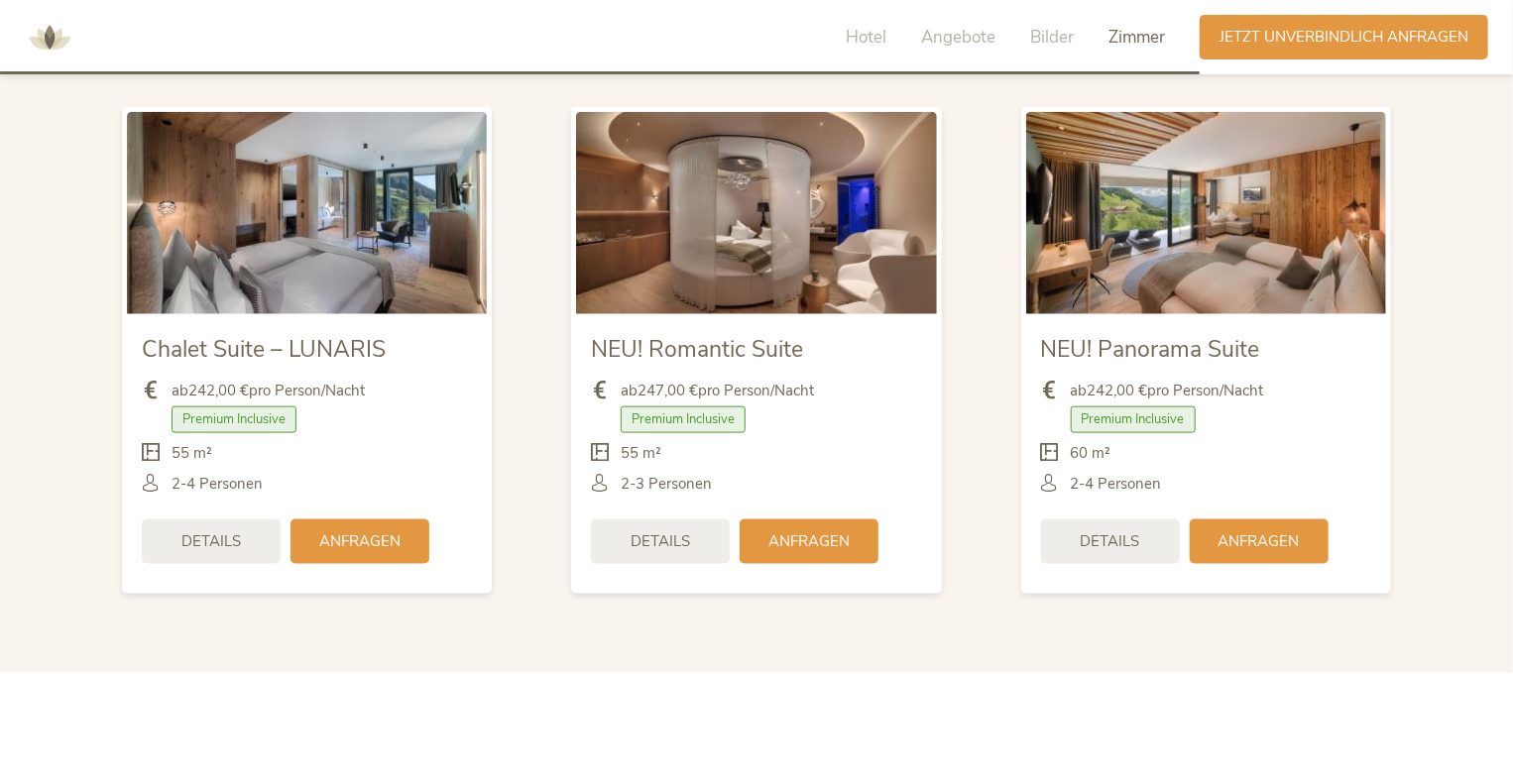 click on "Anfragen" at bounding box center (809, 541) 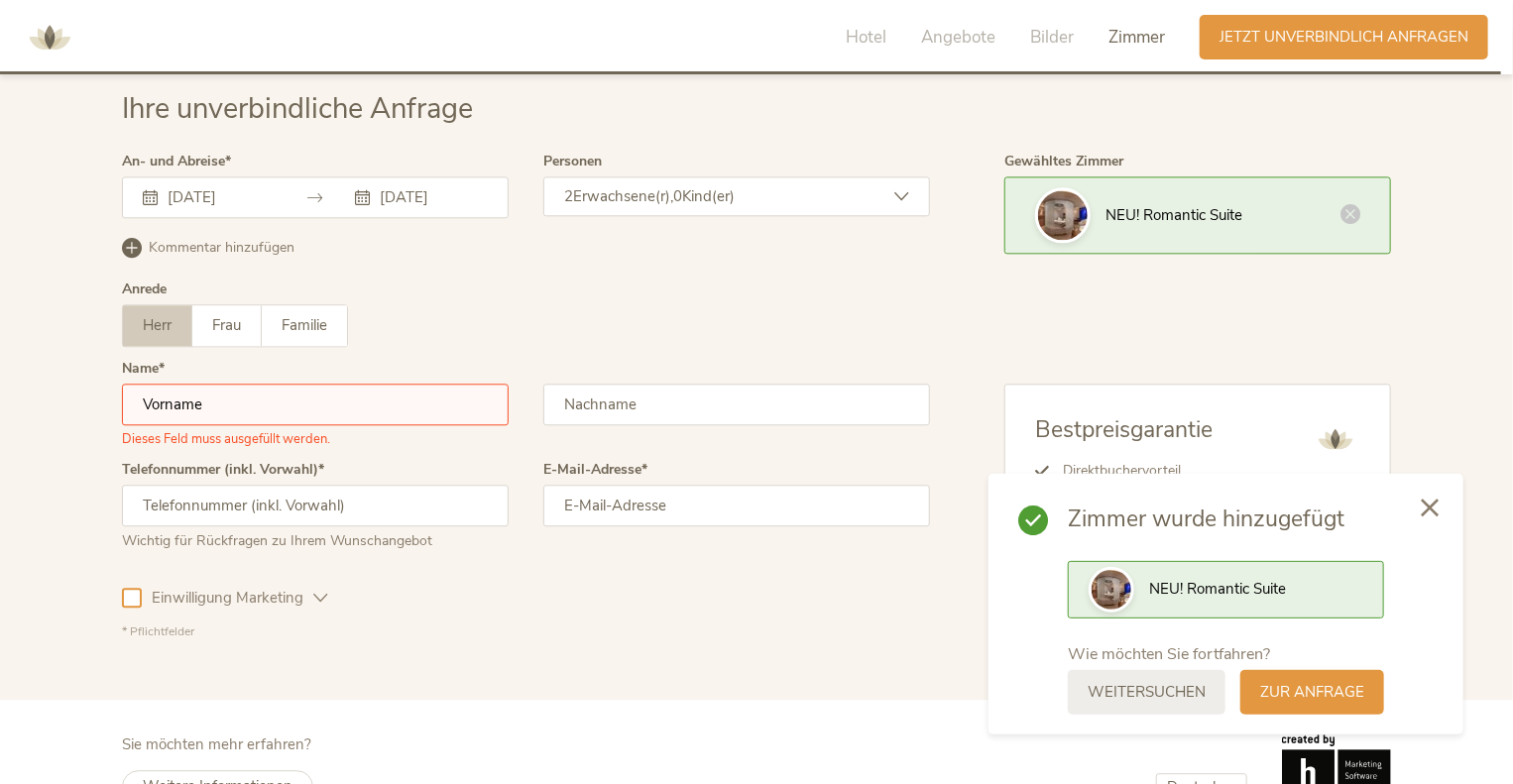 scroll, scrollTop: 6102, scrollLeft: 0, axis: vertical 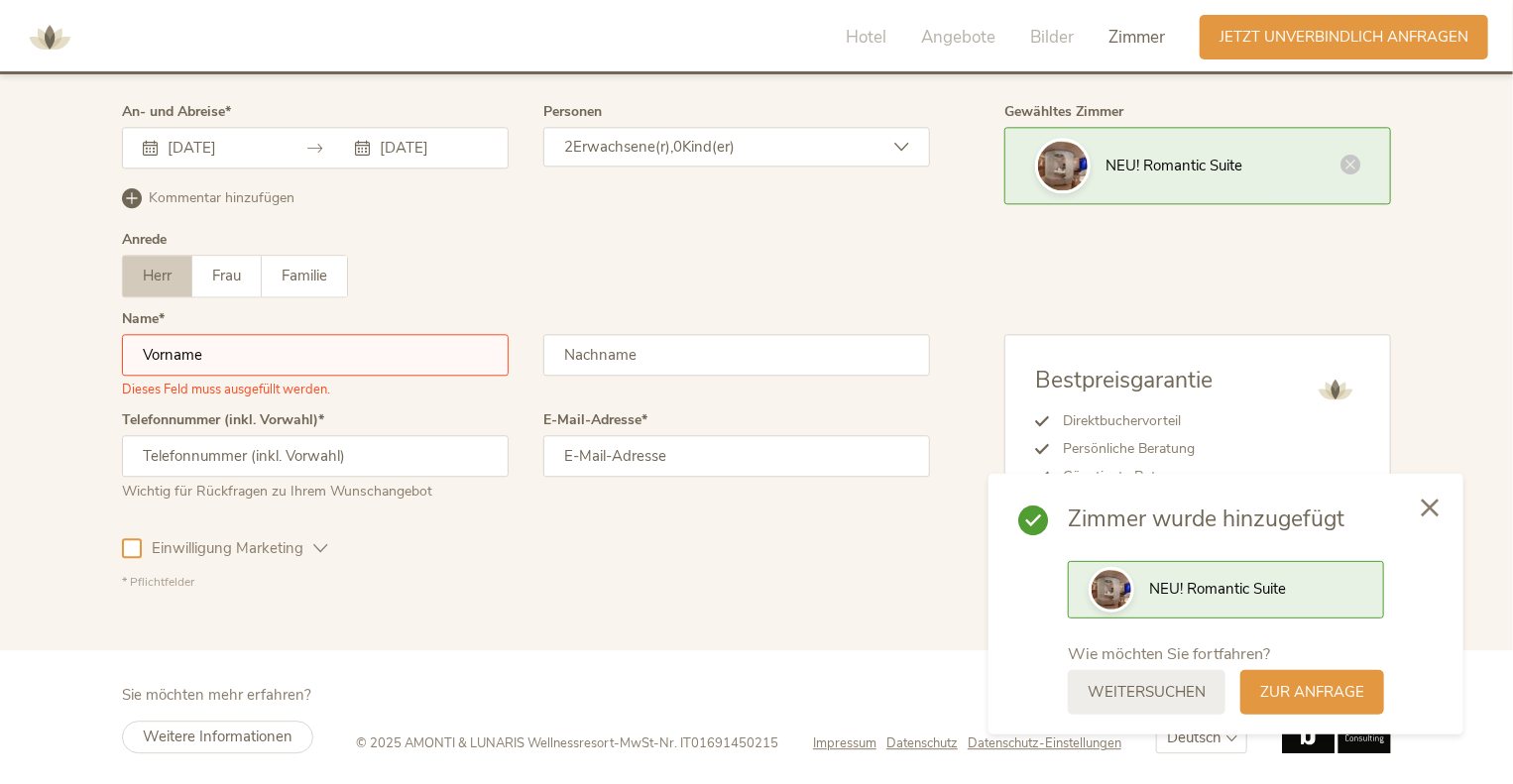 click on "Ihre unverbindliche Anfrage
An- und Abreise
[DATE]
[DATE]
[DATE]
Mo Di Mi Do Fr Sa So
1 2 3 4 5 6 7 8 9 10 11 12 13 14 15 16 17 18 19 20 21 22 23 24 25 26 27 28 29 30 1 2 3 4 5 6 7 8 9 10 11 [DATE] Di Mi Do Fr Sa So
1 2 3 4 5 6 7 8 9 10 11 12 13 14 15 16 17 18 19 20 21 22 23 24 25 26 27 28 29 30 1 2 3 4 5 6 7 8 9 10 11 12
Personen
2  Erwachsene(r),  0  Kind(er)
2 0 Ga" at bounding box center (756, 314) 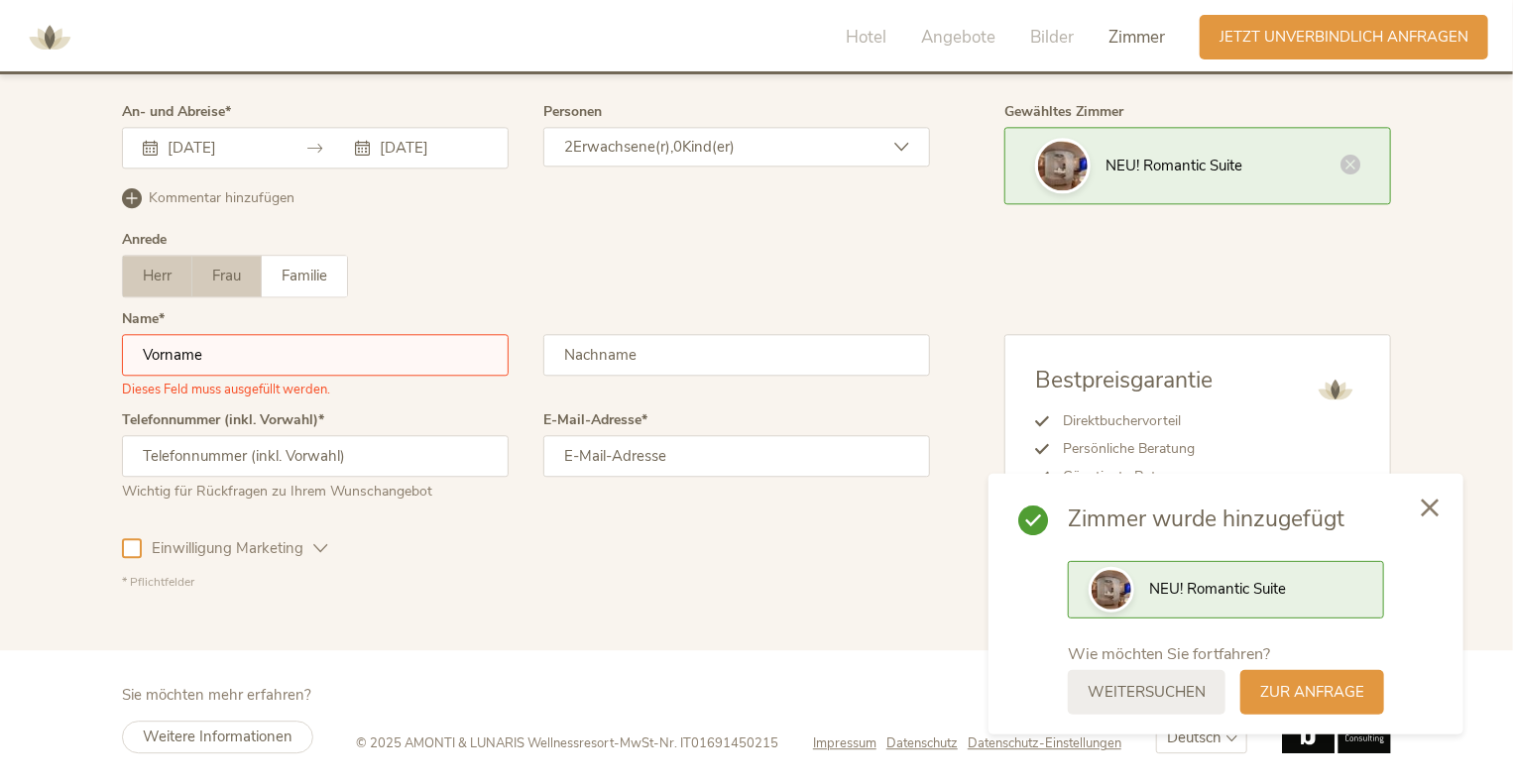 click on "Frau" at bounding box center (226, 276) 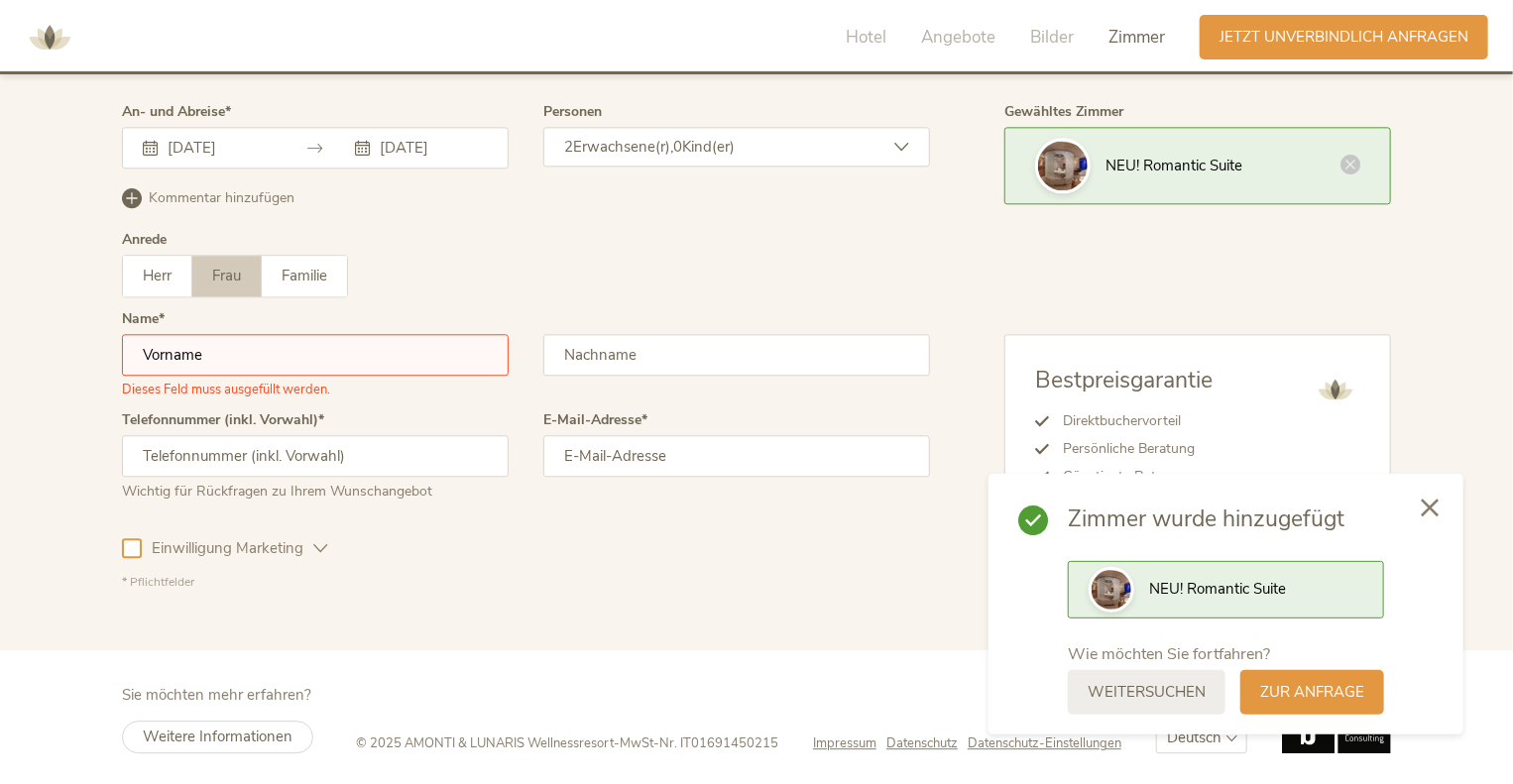 click at bounding box center [315, 355] 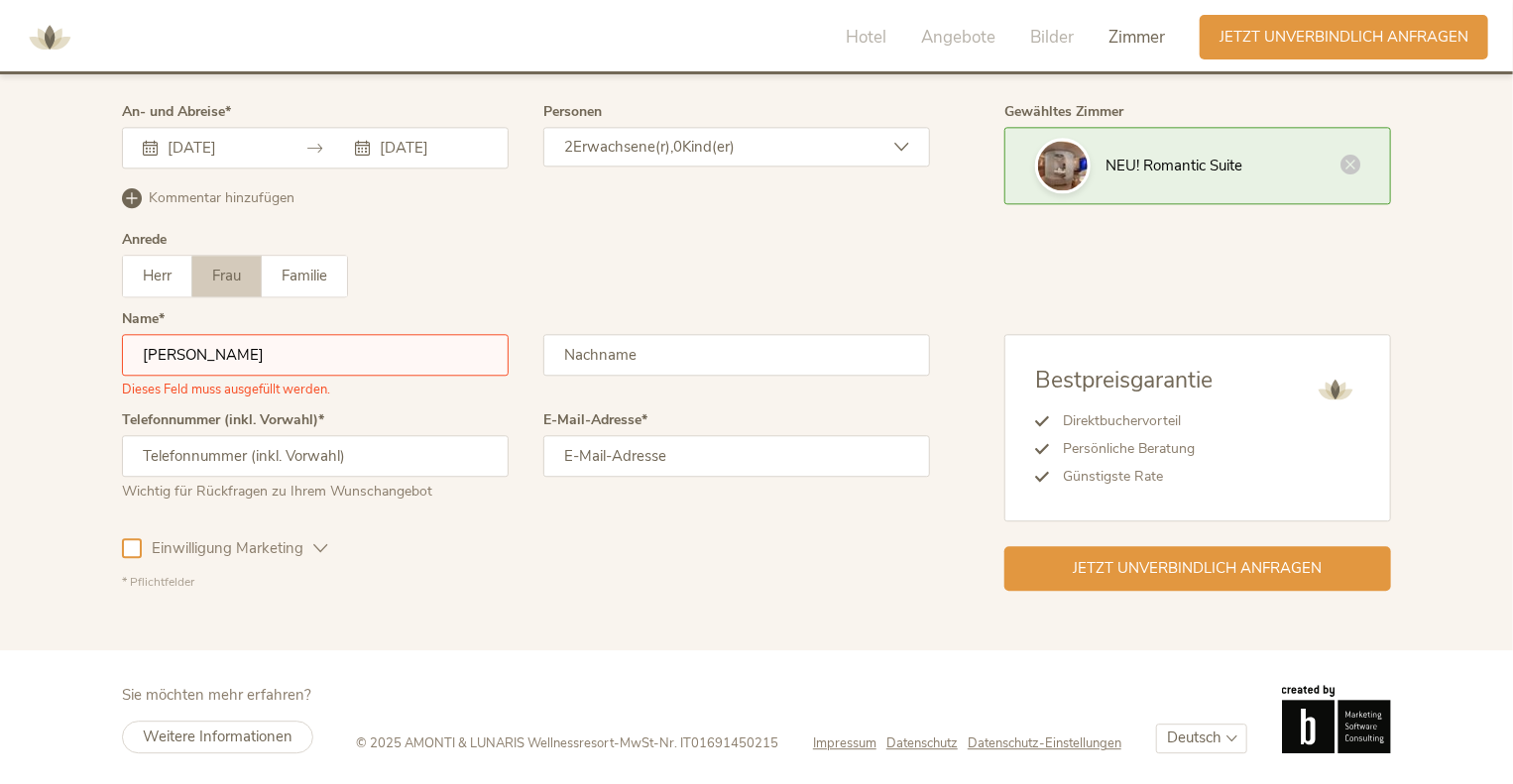 type on "[PERSON_NAME]" 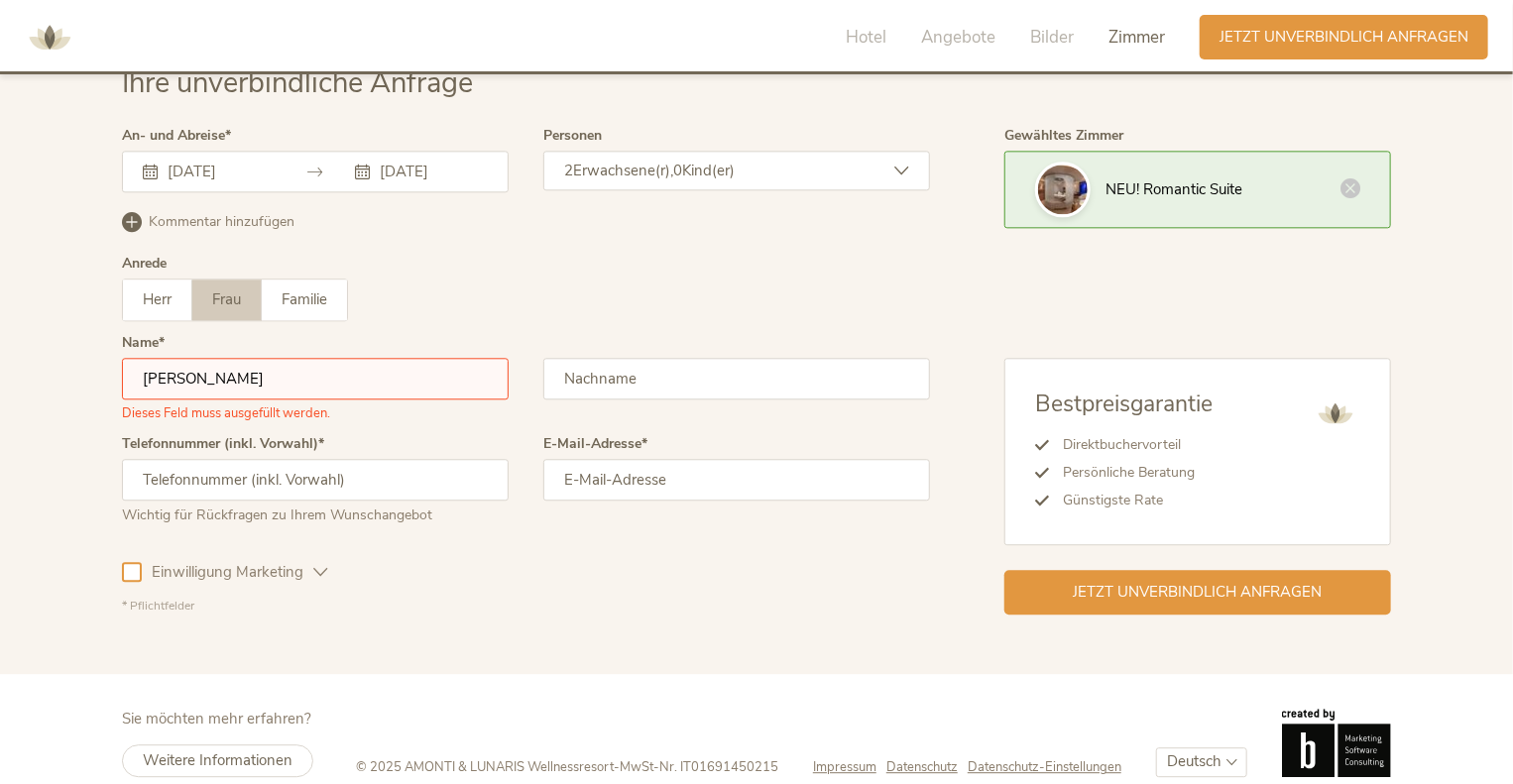 click at bounding box center [737, 379] 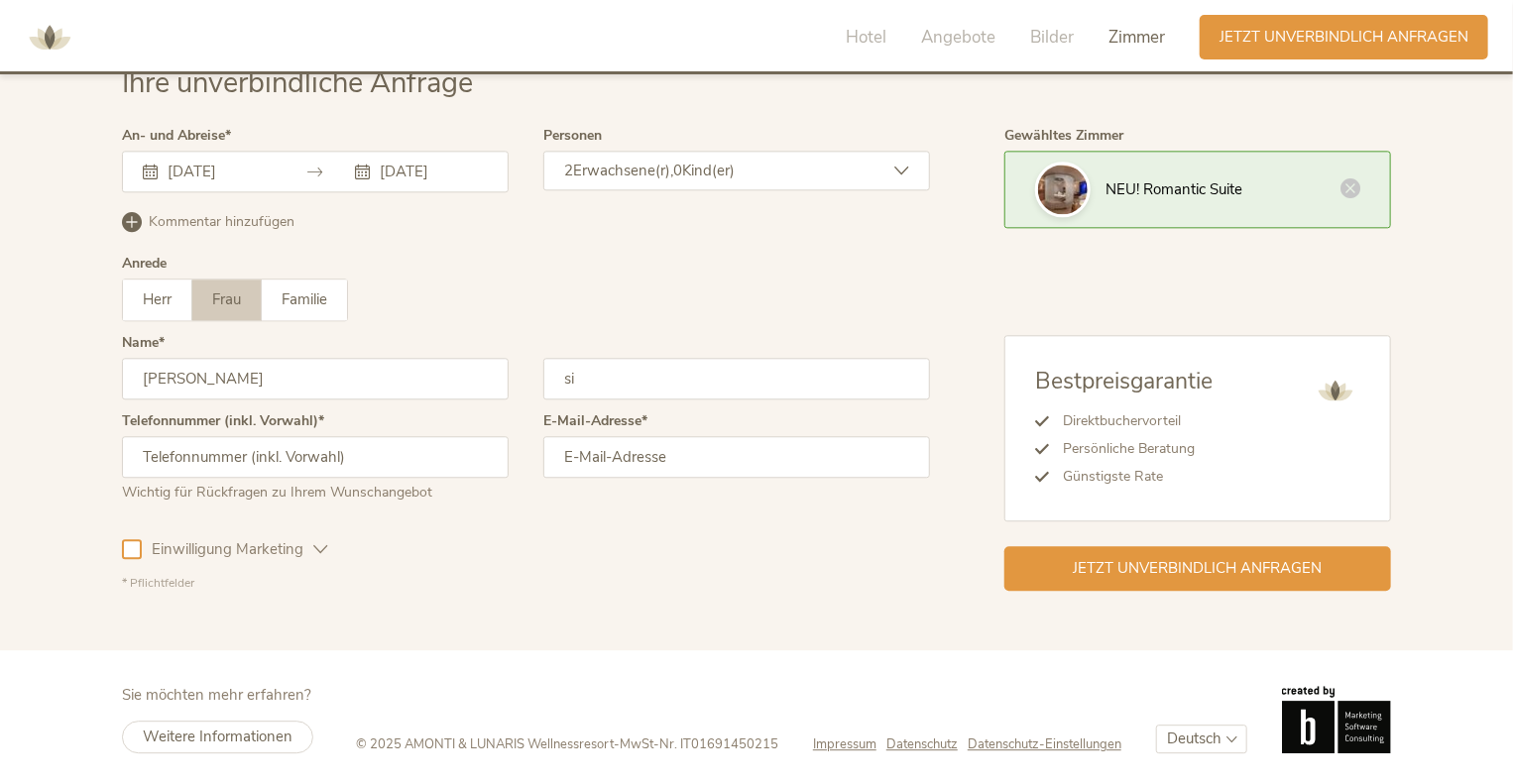 type on "s" 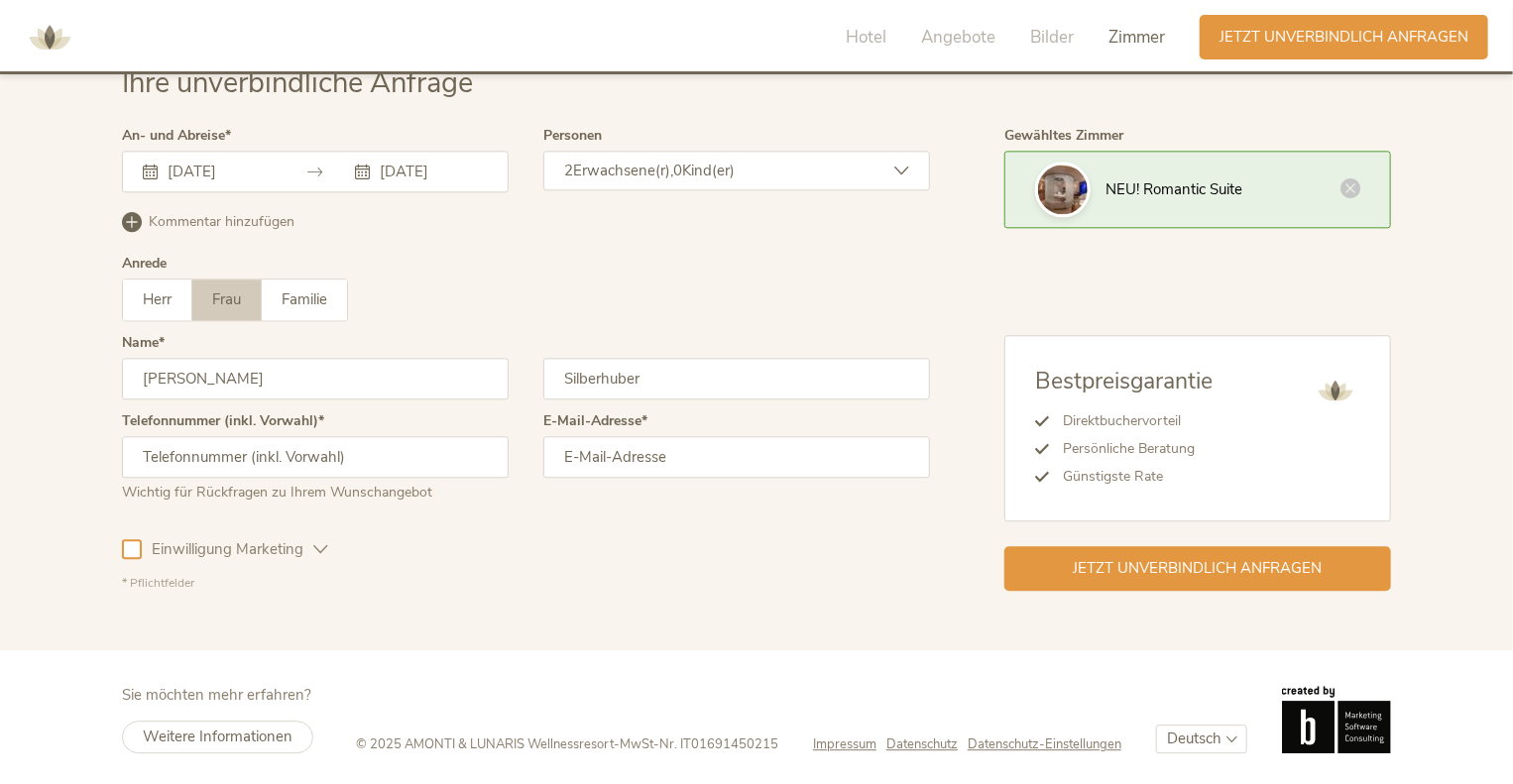 type on "Silberhuber" 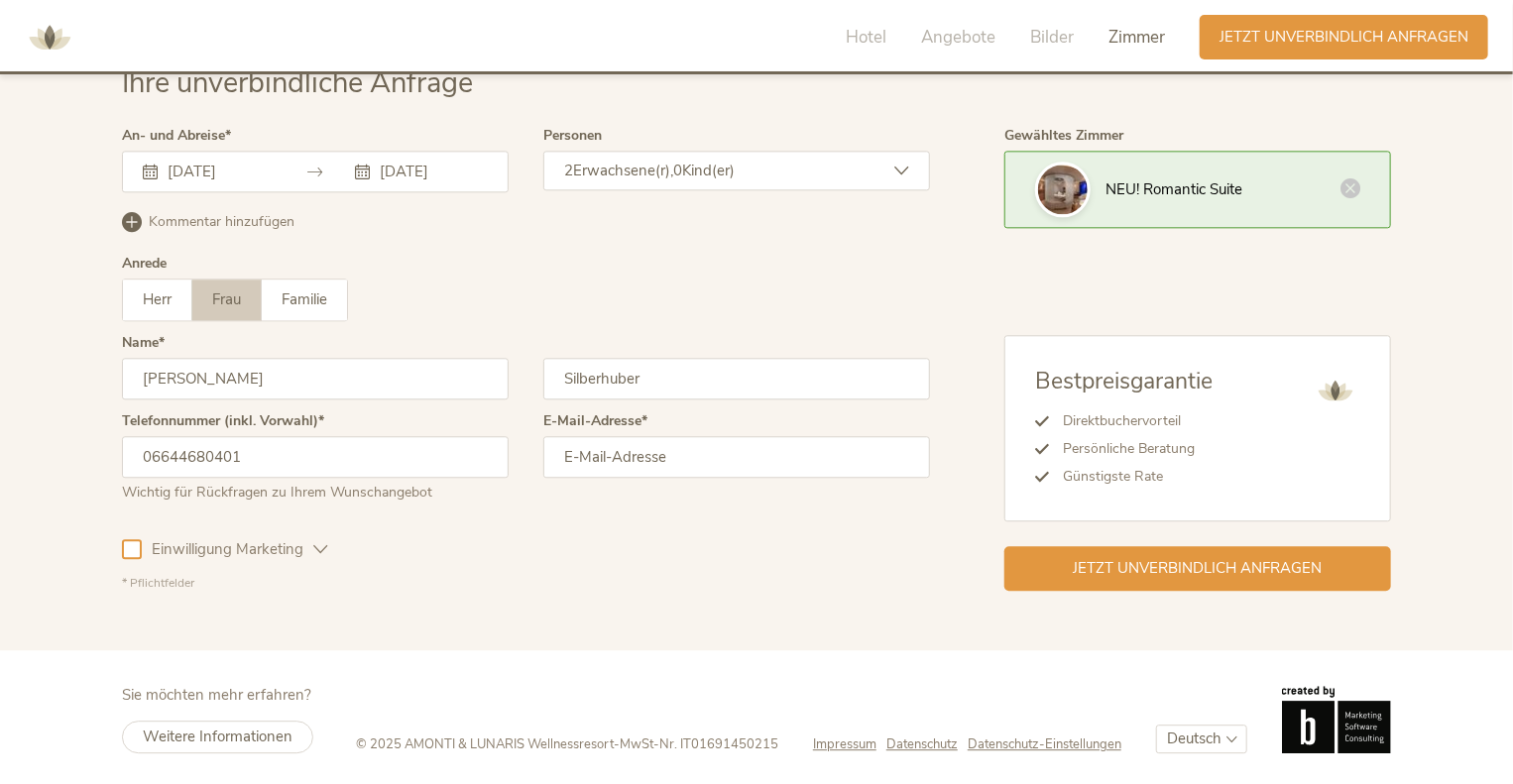 type on "06644680401" 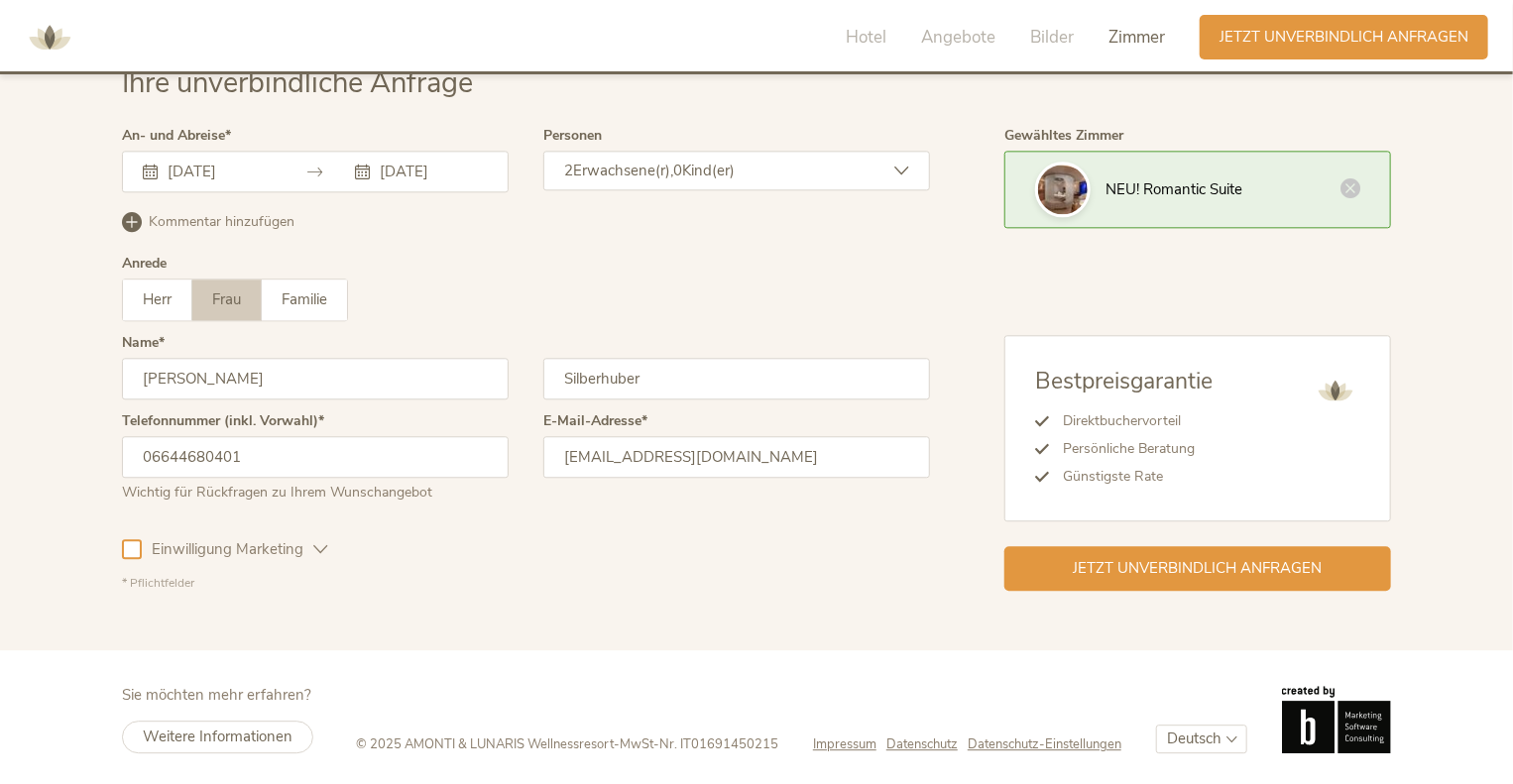 type on "[EMAIL_ADDRESS][DOMAIN_NAME]" 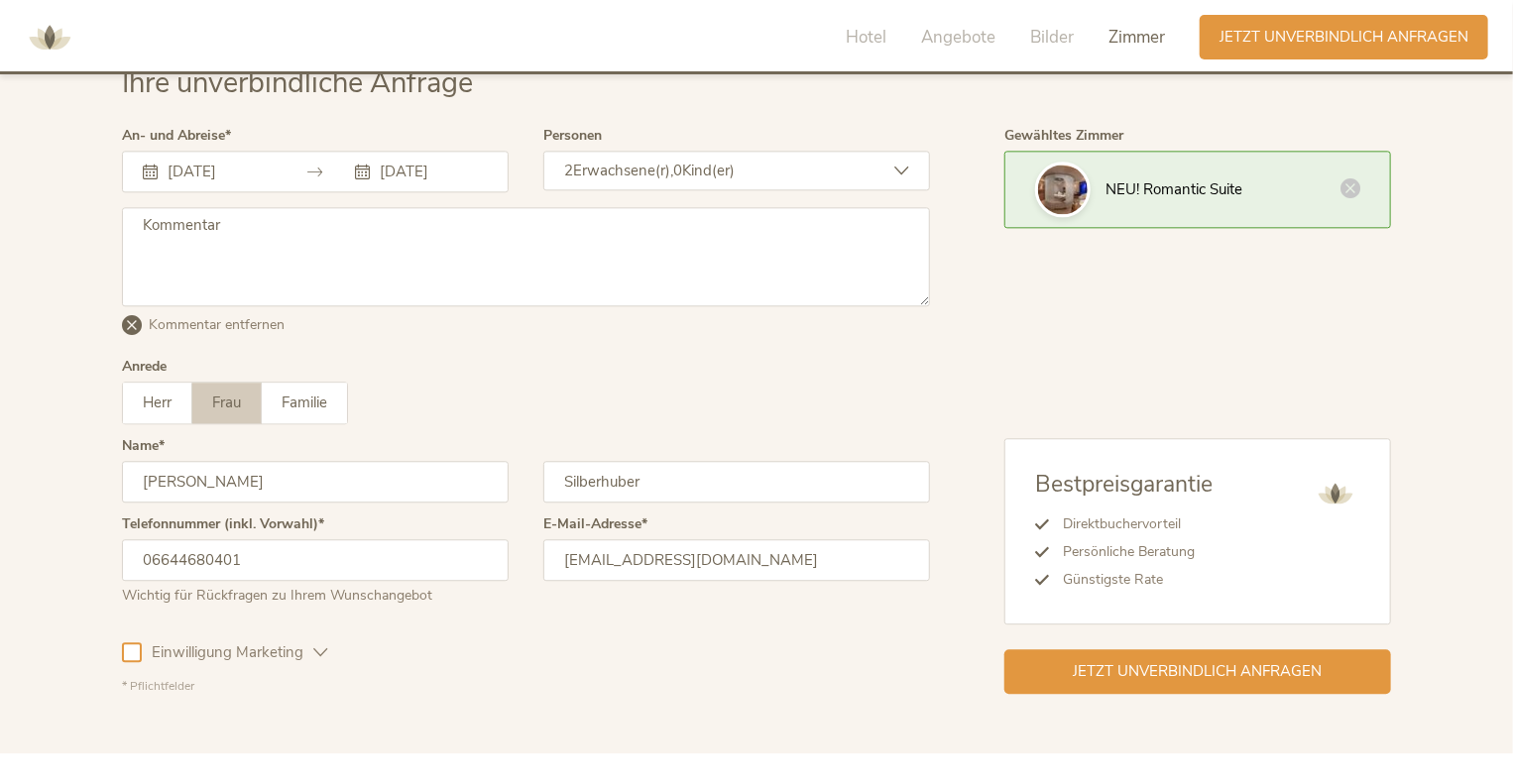 click at bounding box center [525, 257] 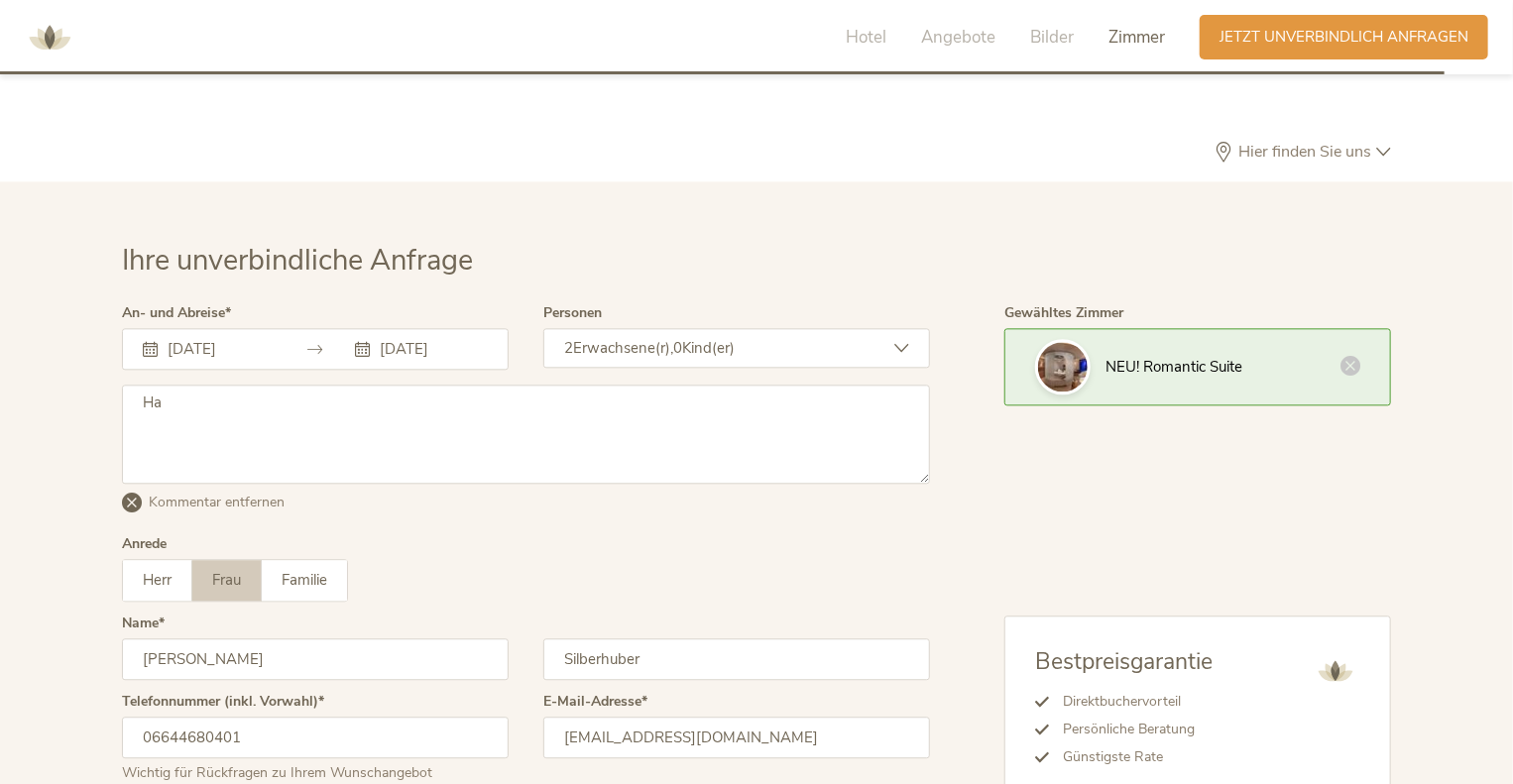 scroll, scrollTop: 5903, scrollLeft: 0, axis: vertical 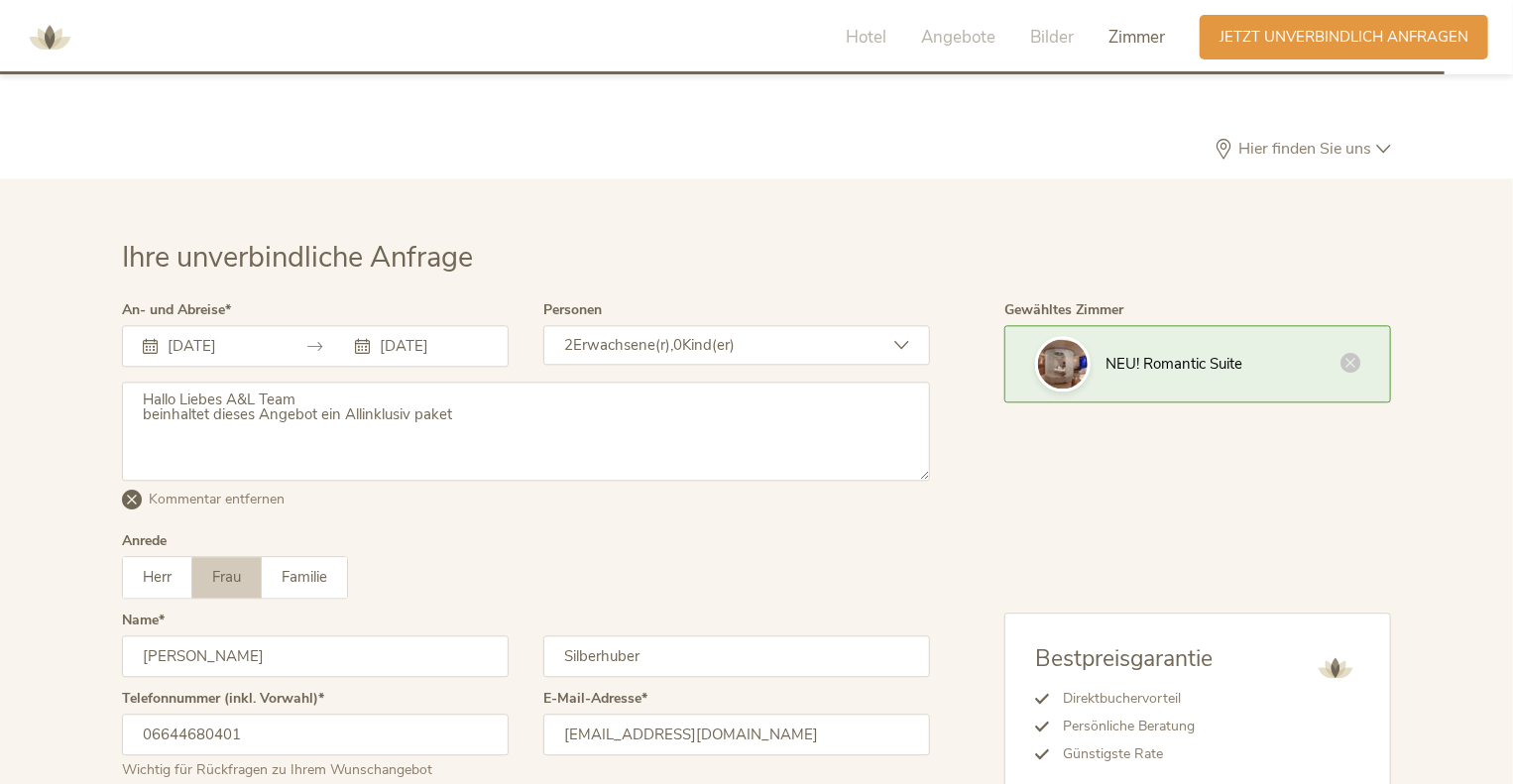 click on "Hallo Liebes A&L Team
beinhaltet dieses Angebot ein Allinklusiv paket" at bounding box center (525, 431) 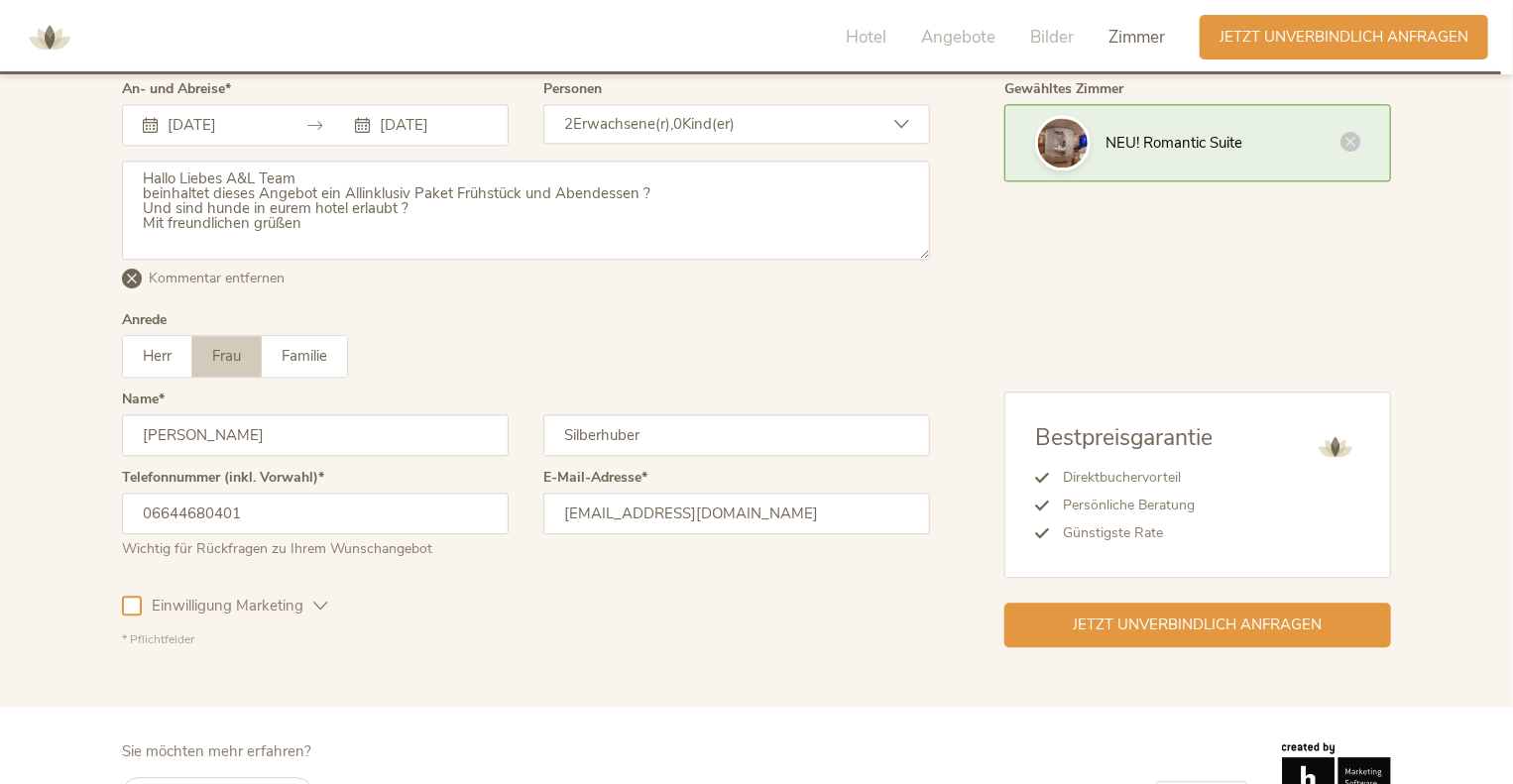 scroll, scrollTop: 6131, scrollLeft: 0, axis: vertical 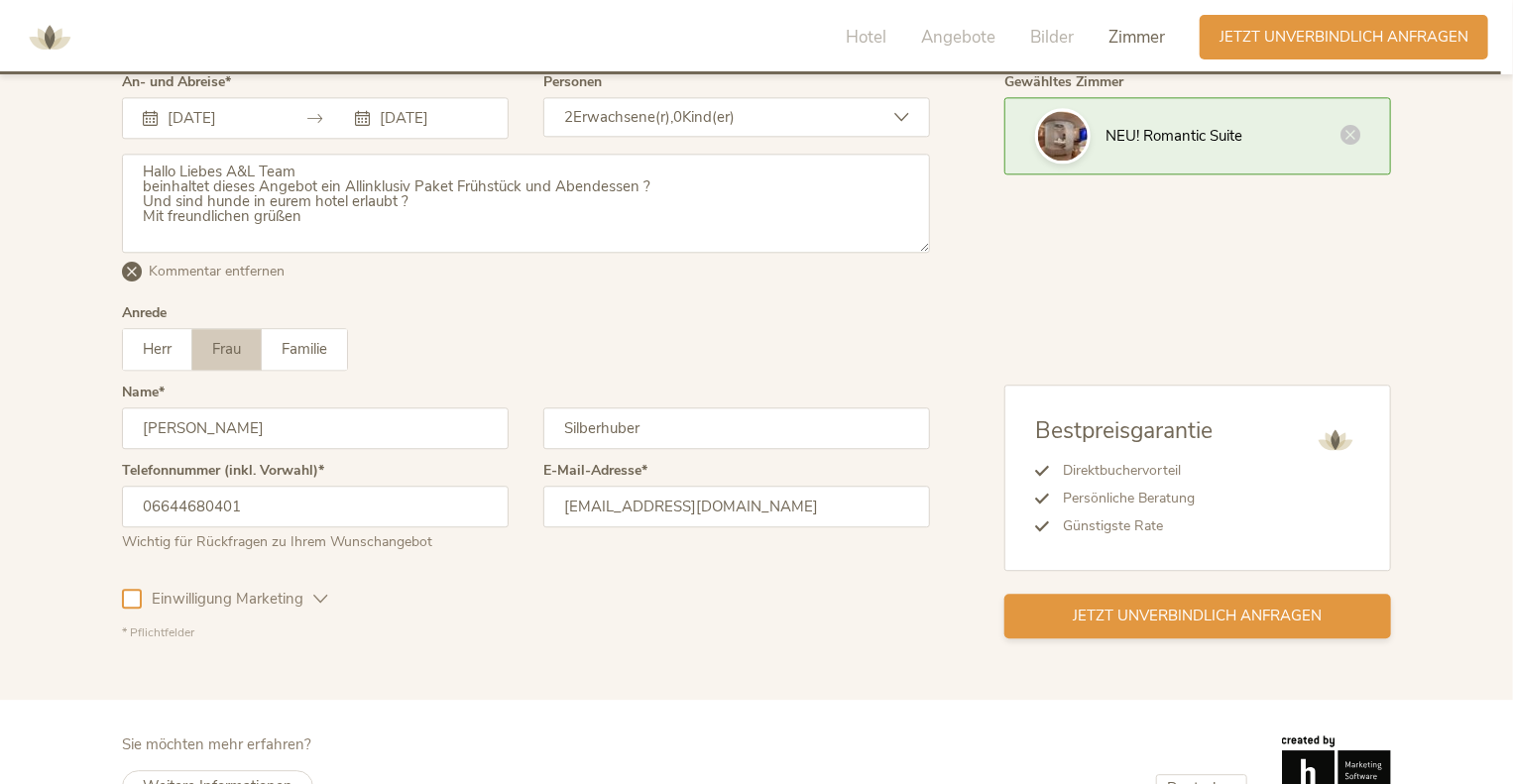 type on "Hallo Liebes A&L Team
beinhaltet dieses Angebot ein Allinklusiv Paket Frühstück und Abendessen ?
Und sind hunde in eurem hotel erlaubt ?
Mit freundlichen grüßen" 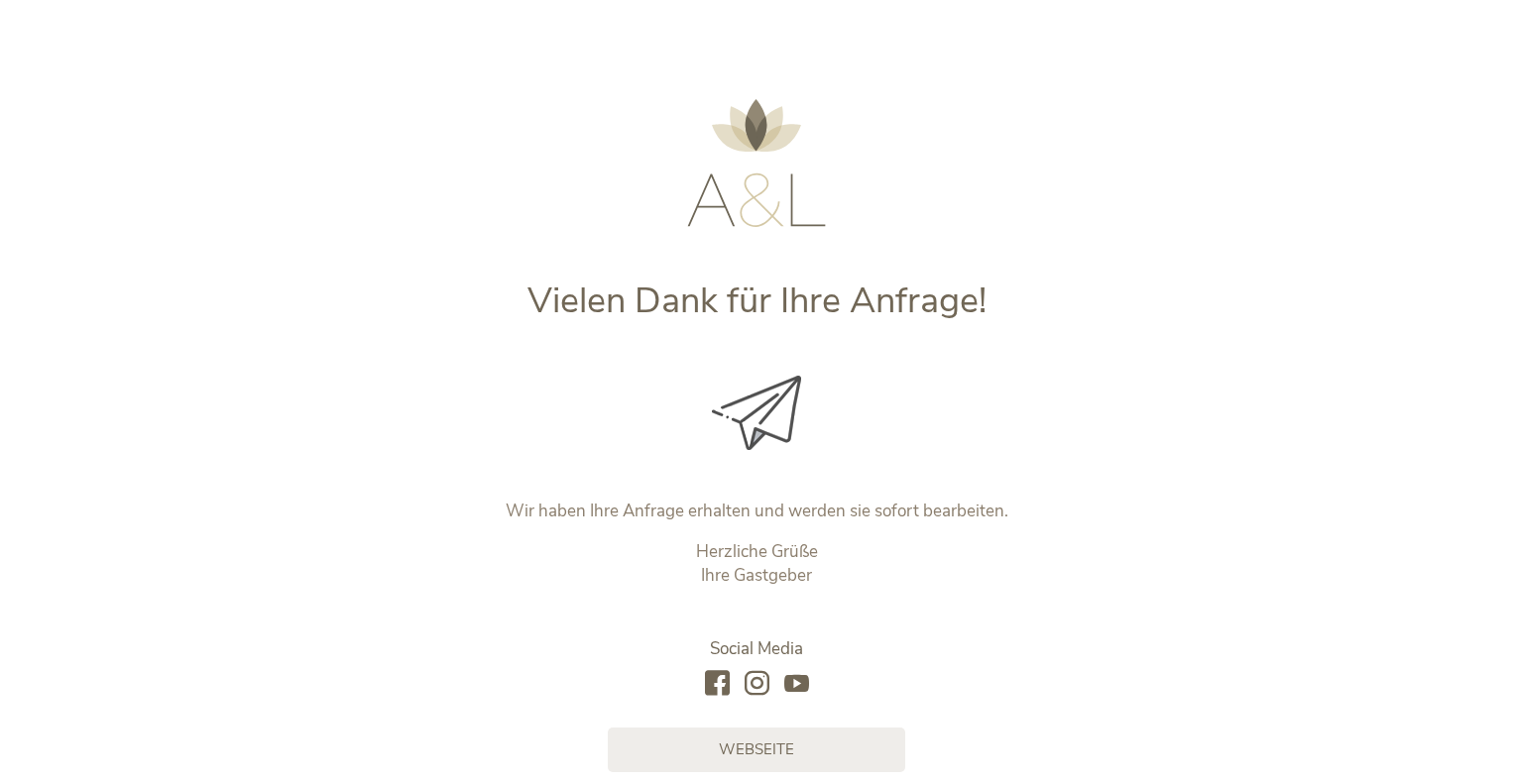 scroll, scrollTop: 0, scrollLeft: 0, axis: both 